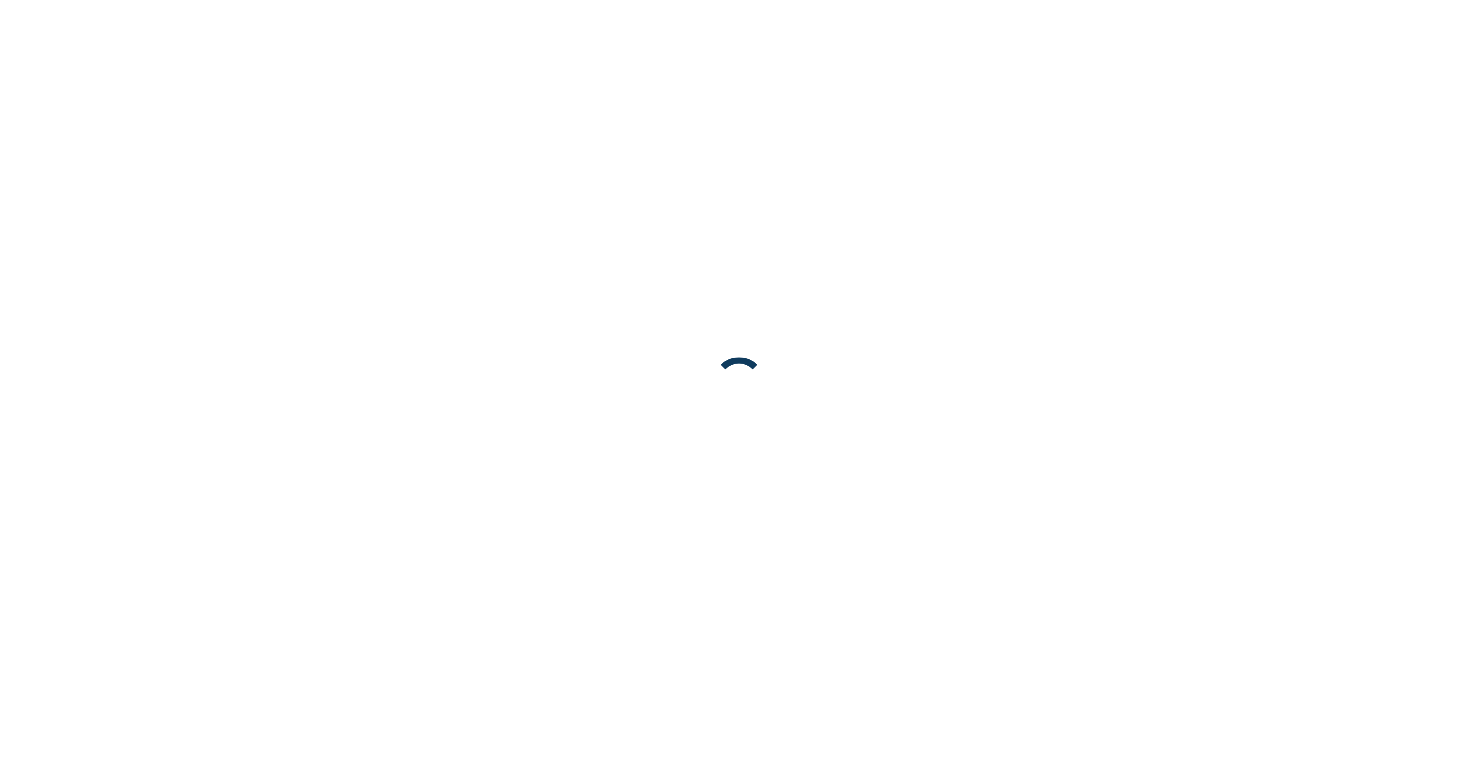 scroll, scrollTop: 0, scrollLeft: 0, axis: both 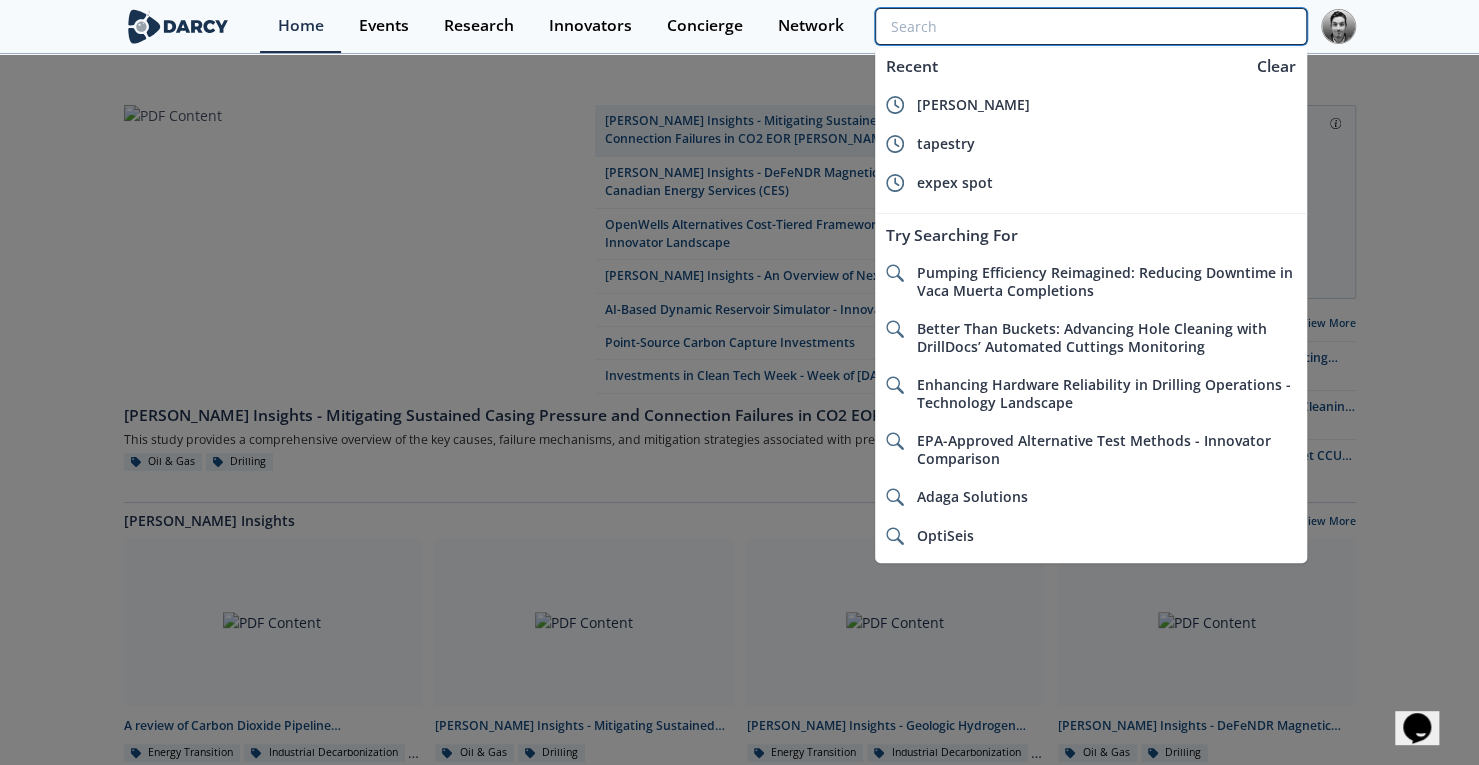click at bounding box center [1090, 26] 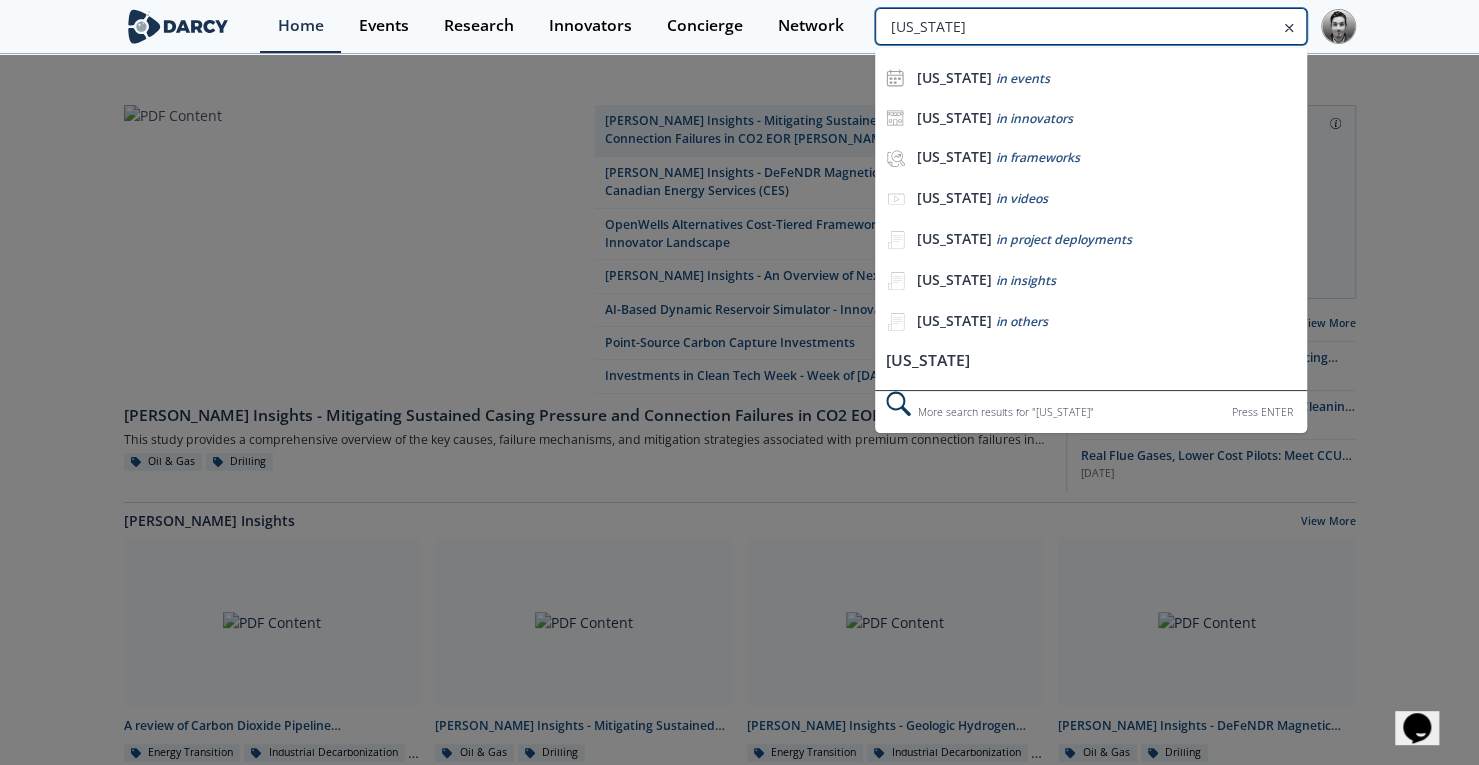 type on "vermont" 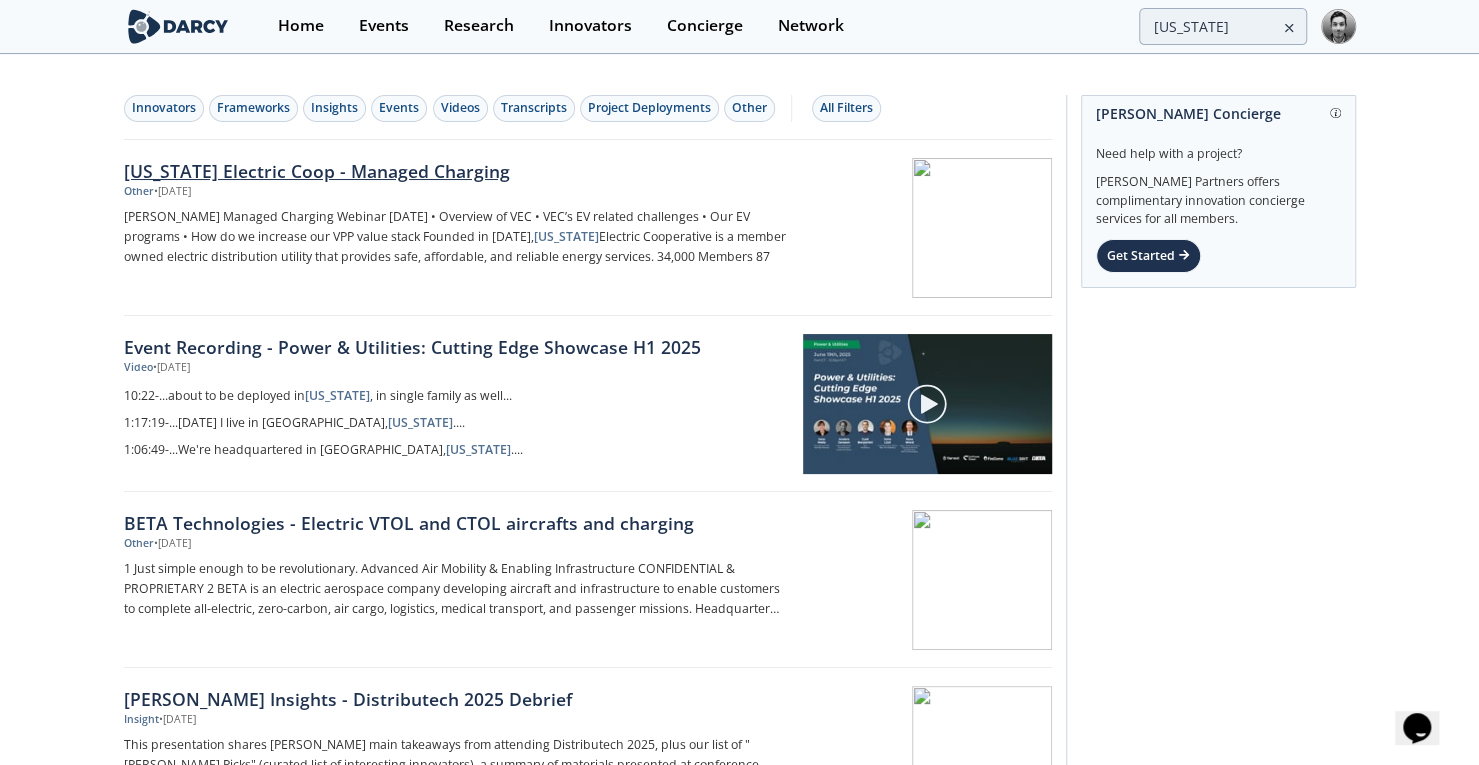 click on "Vermont Electric Coop - Managed Charging" at bounding box center [455, 171] 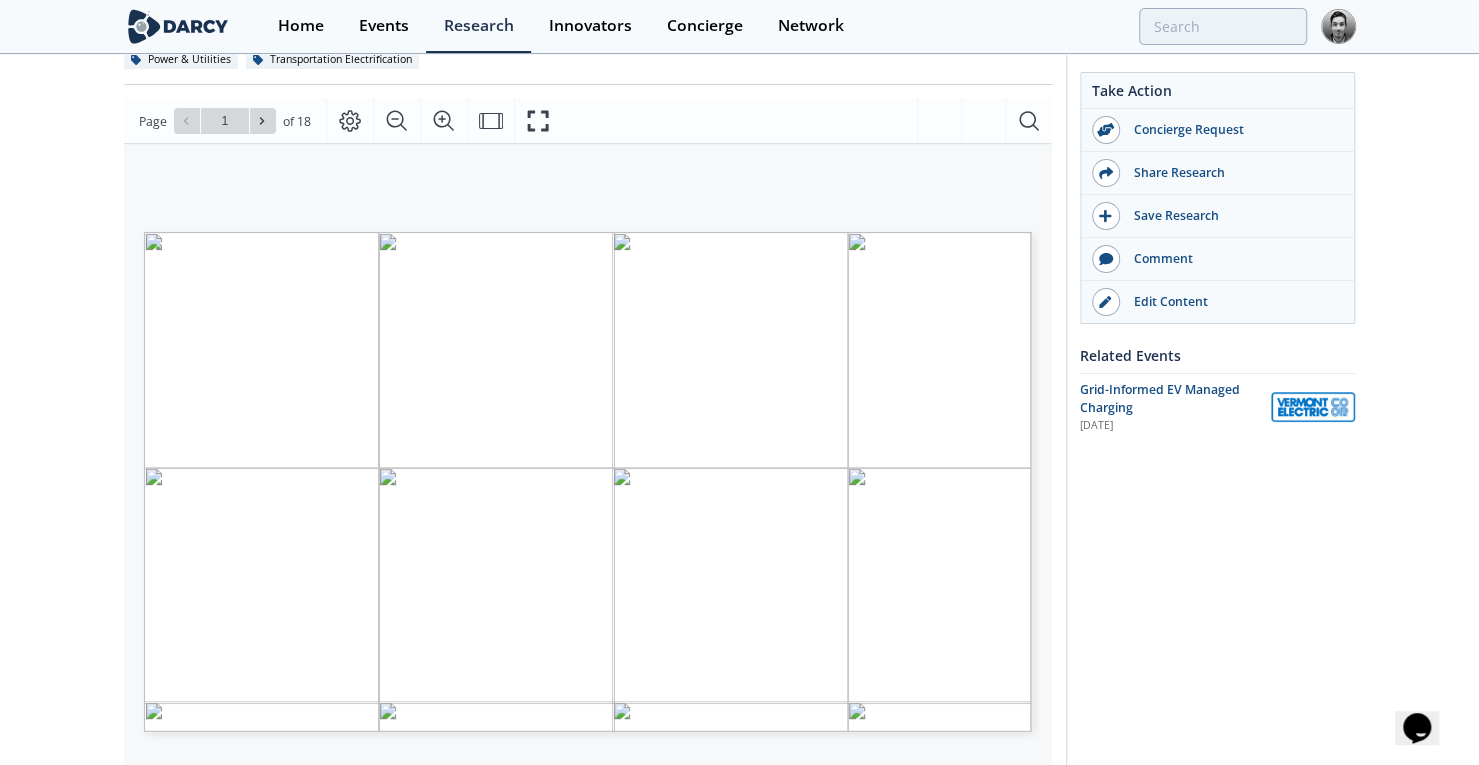 scroll, scrollTop: 244, scrollLeft: 0, axis: vertical 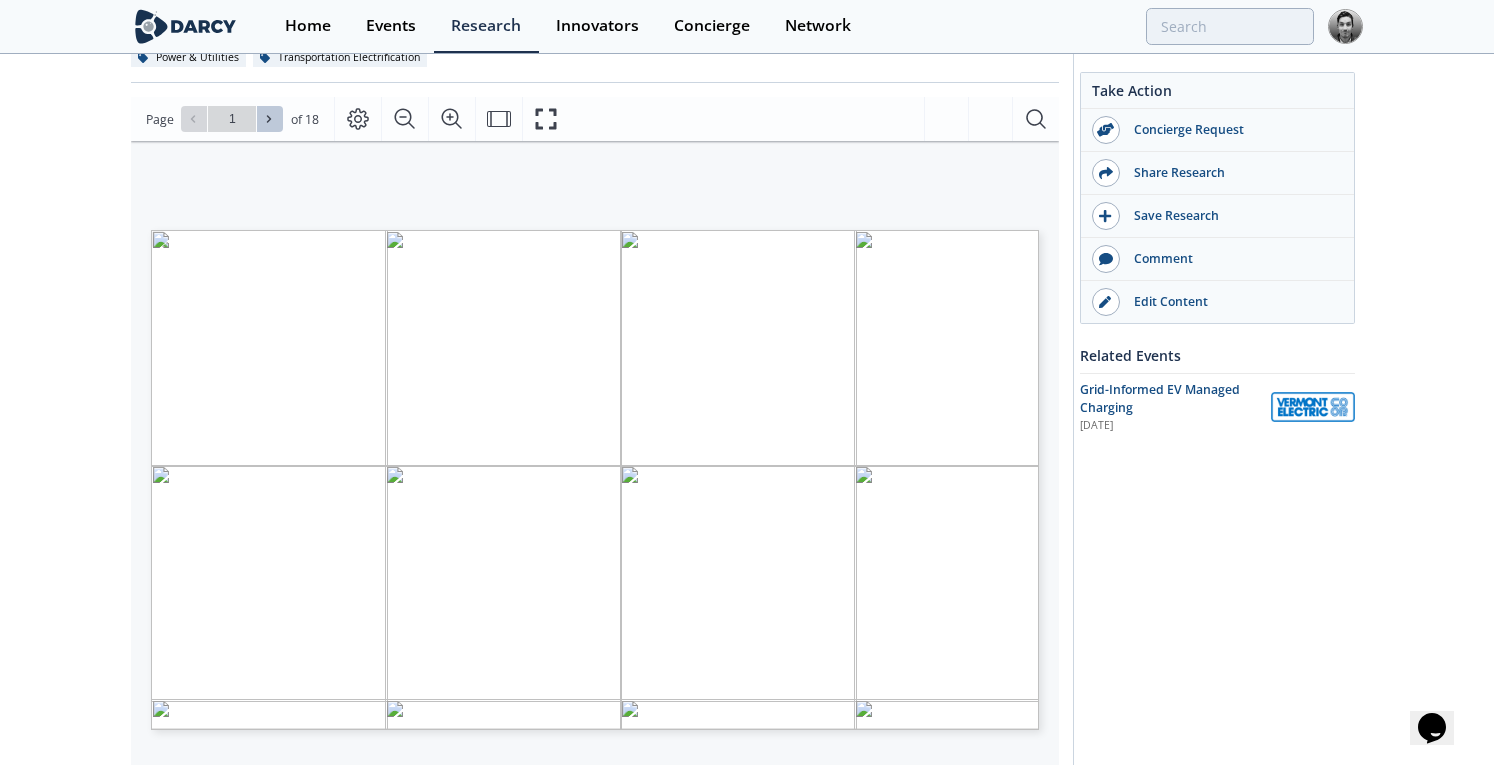 click 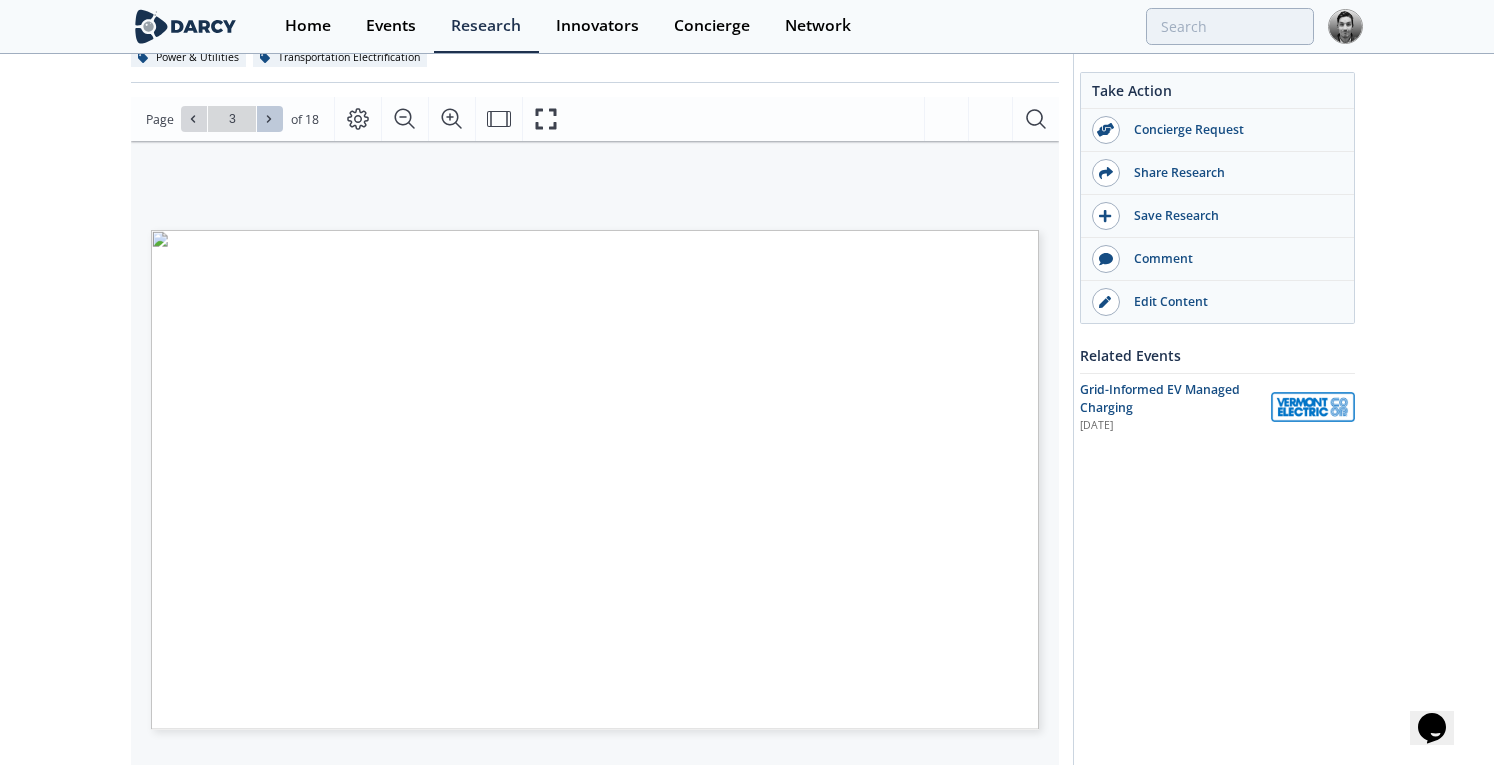 click 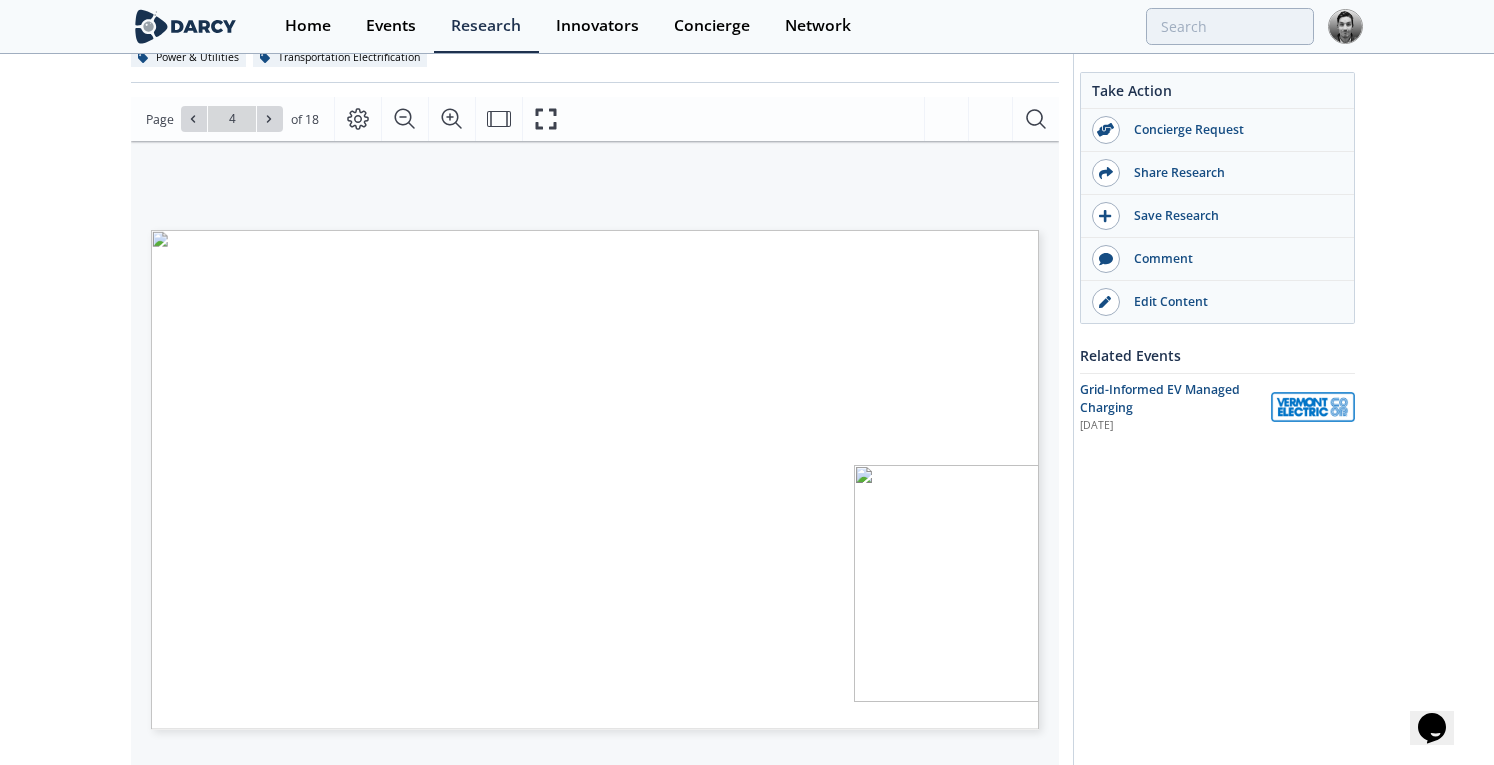 click 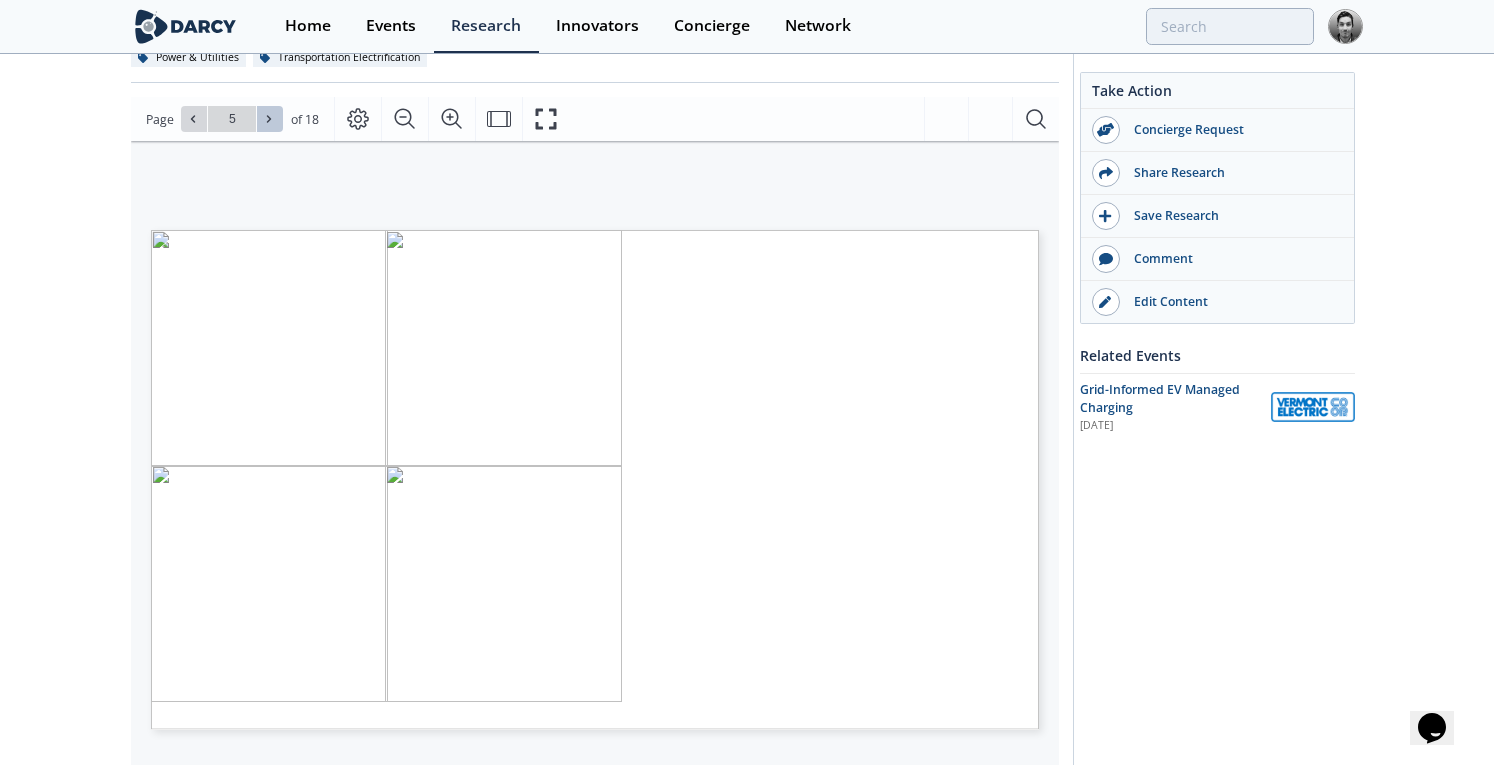 click 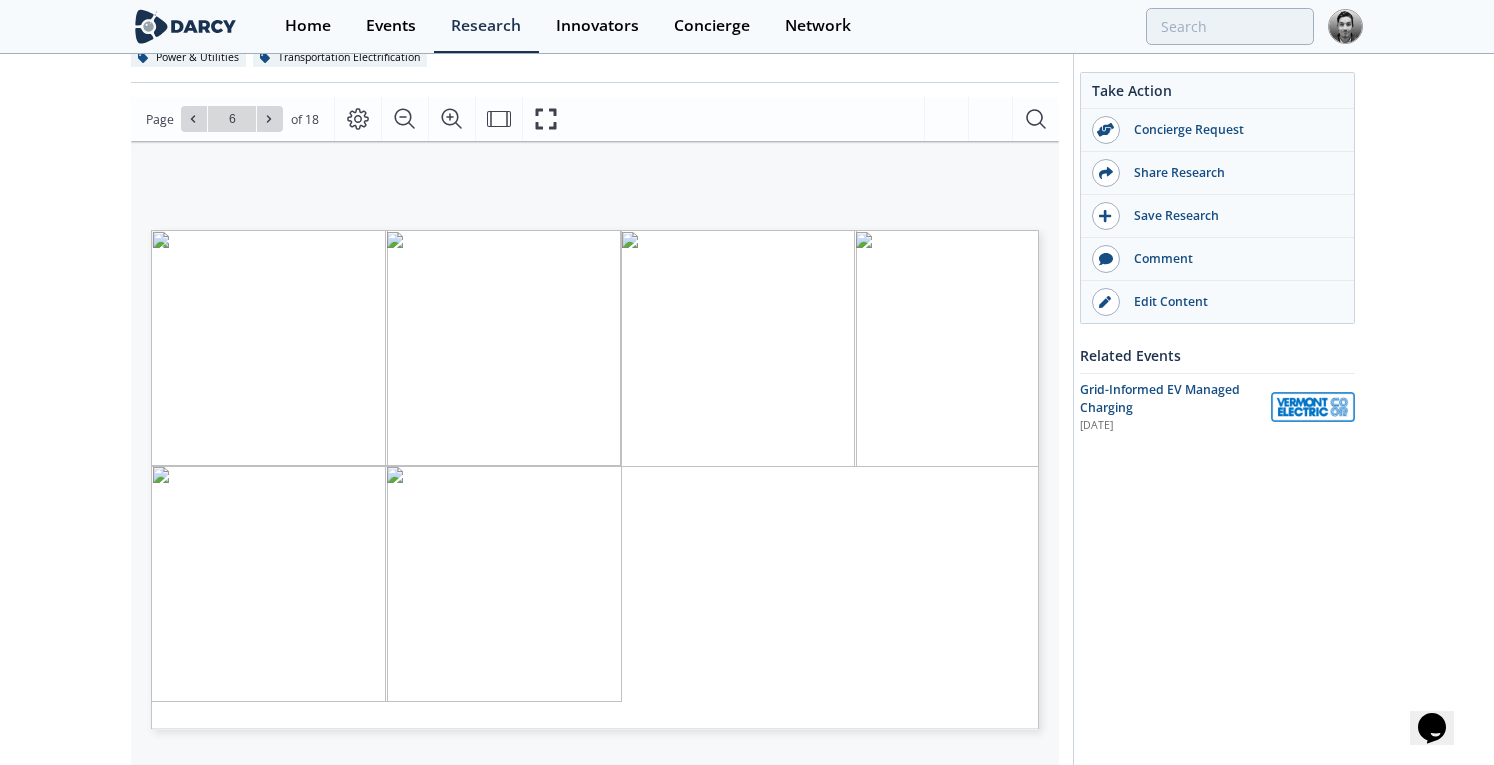 click 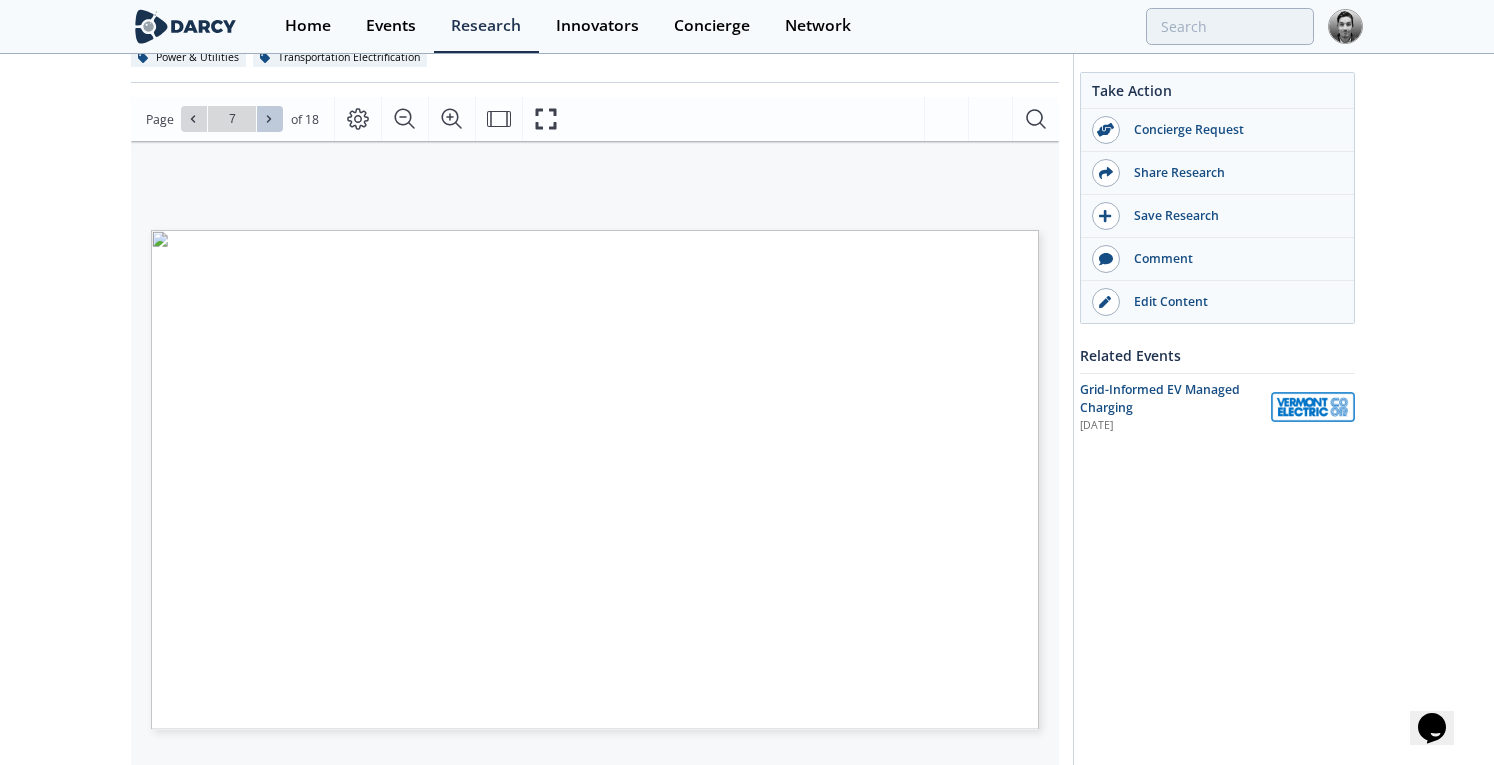 click 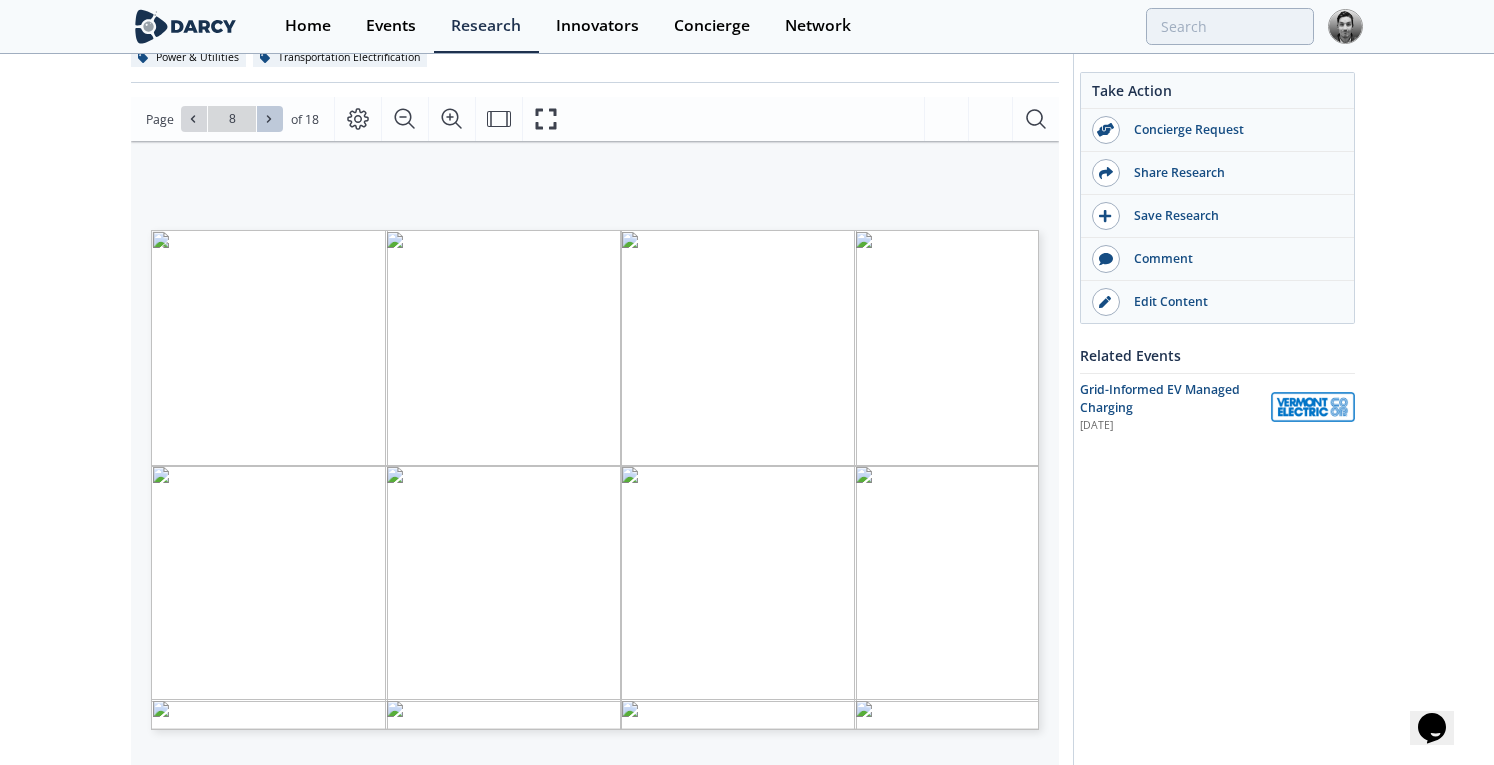 click 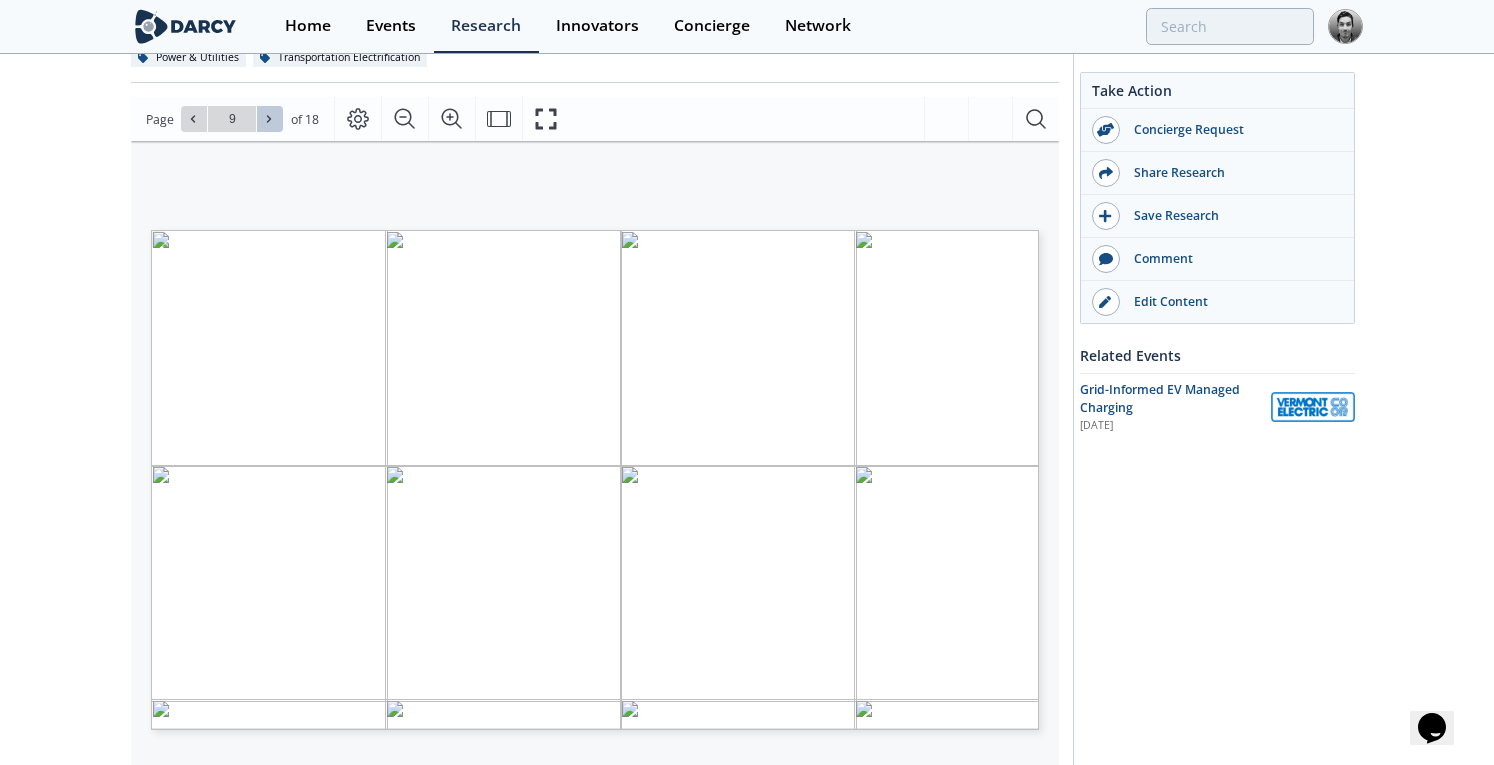 click 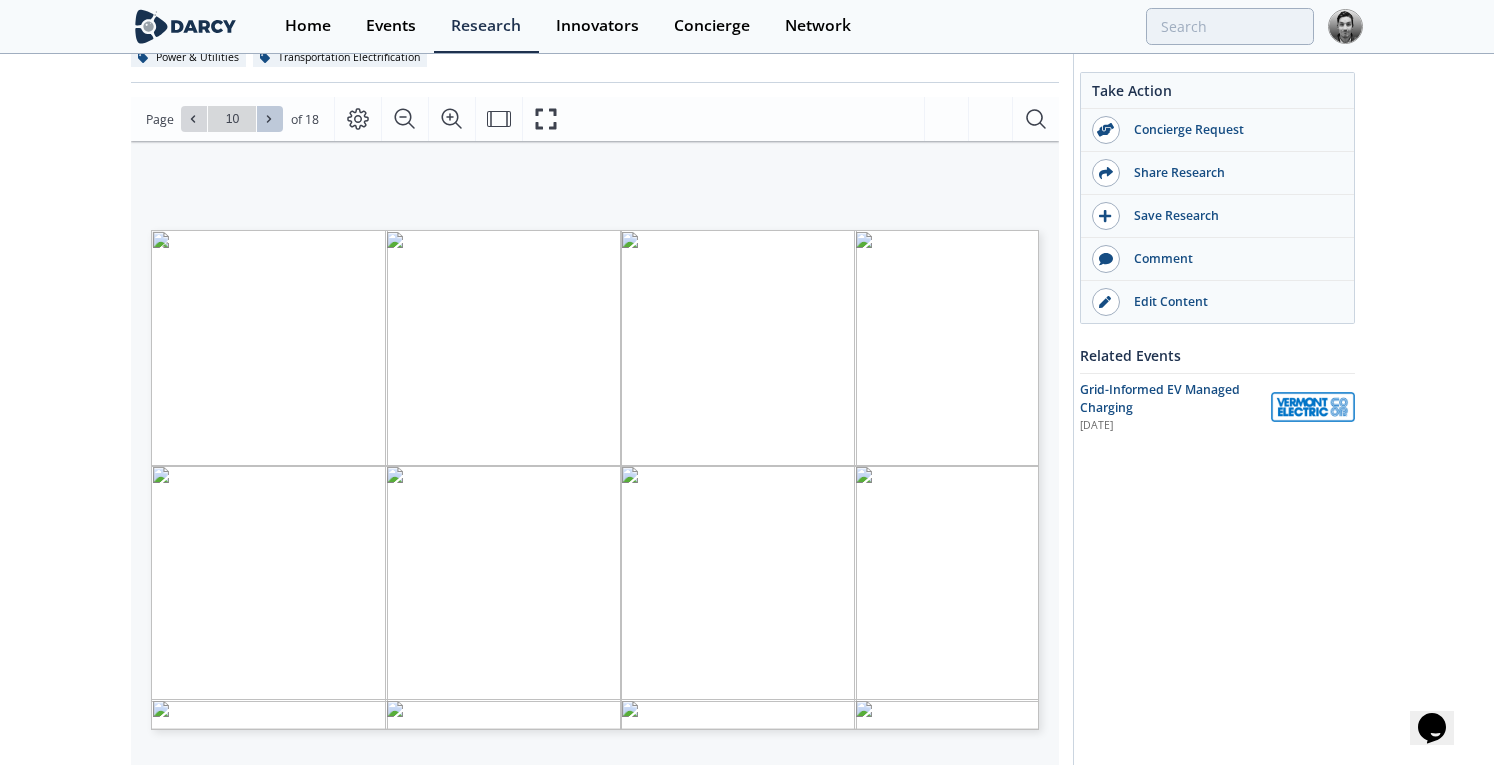 click 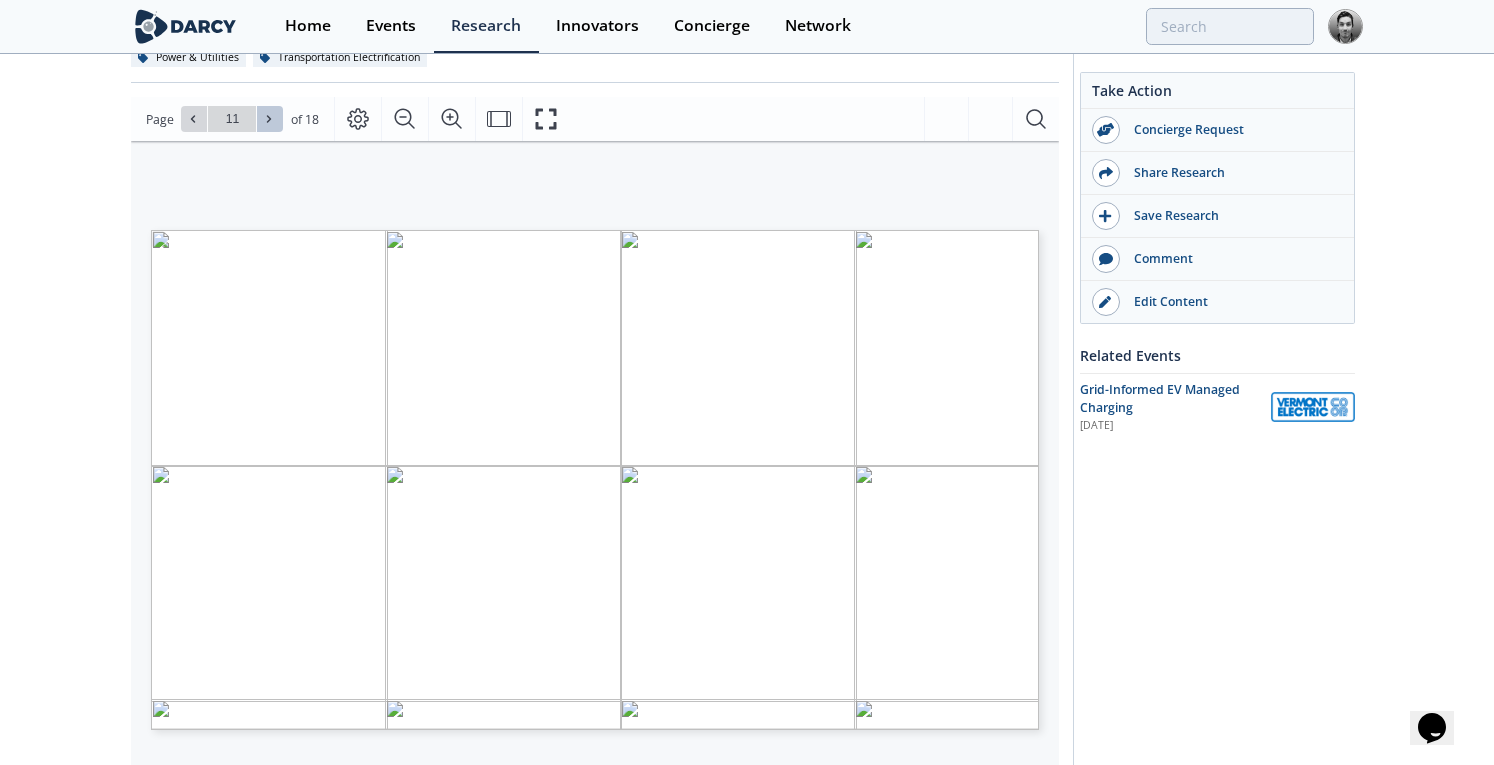 click 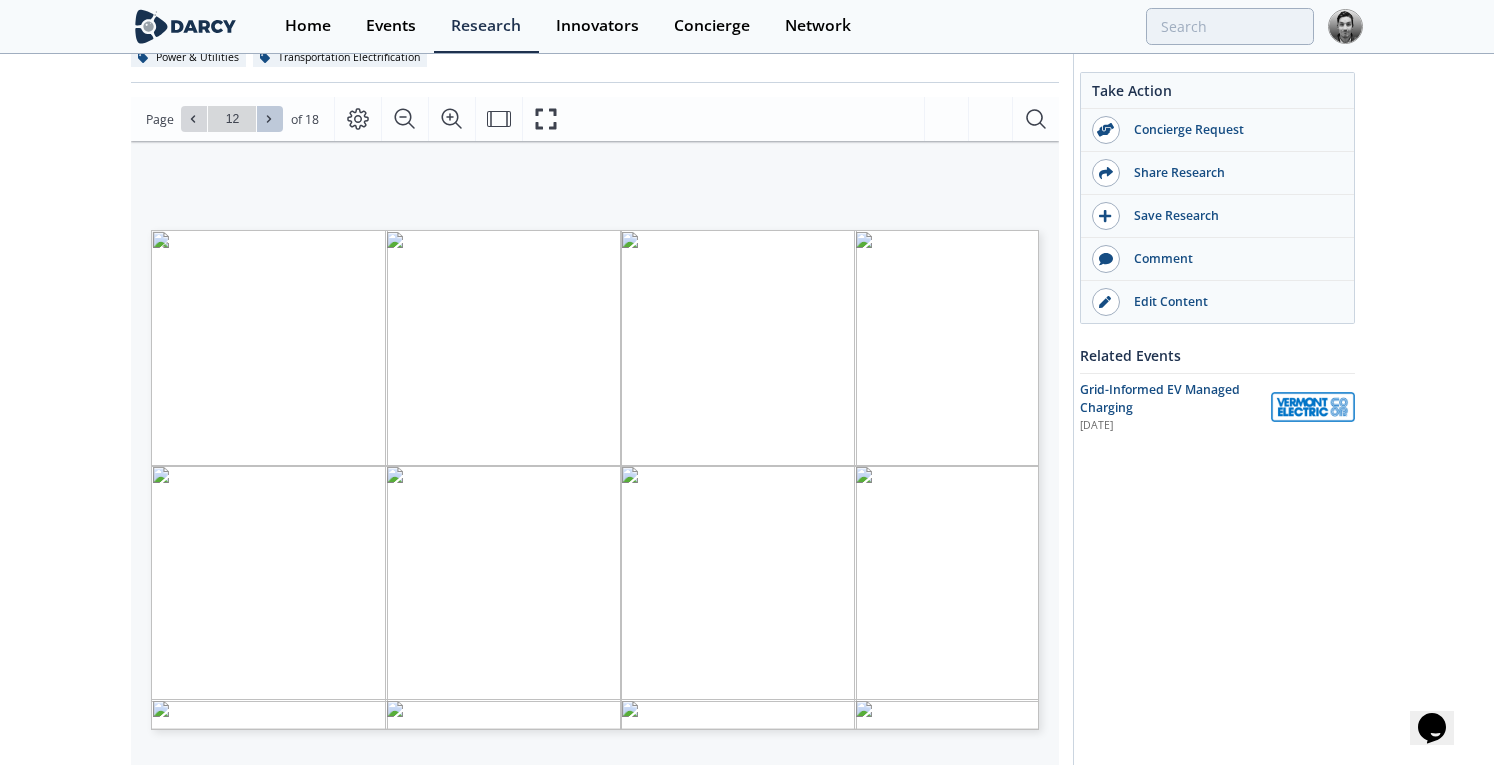 click 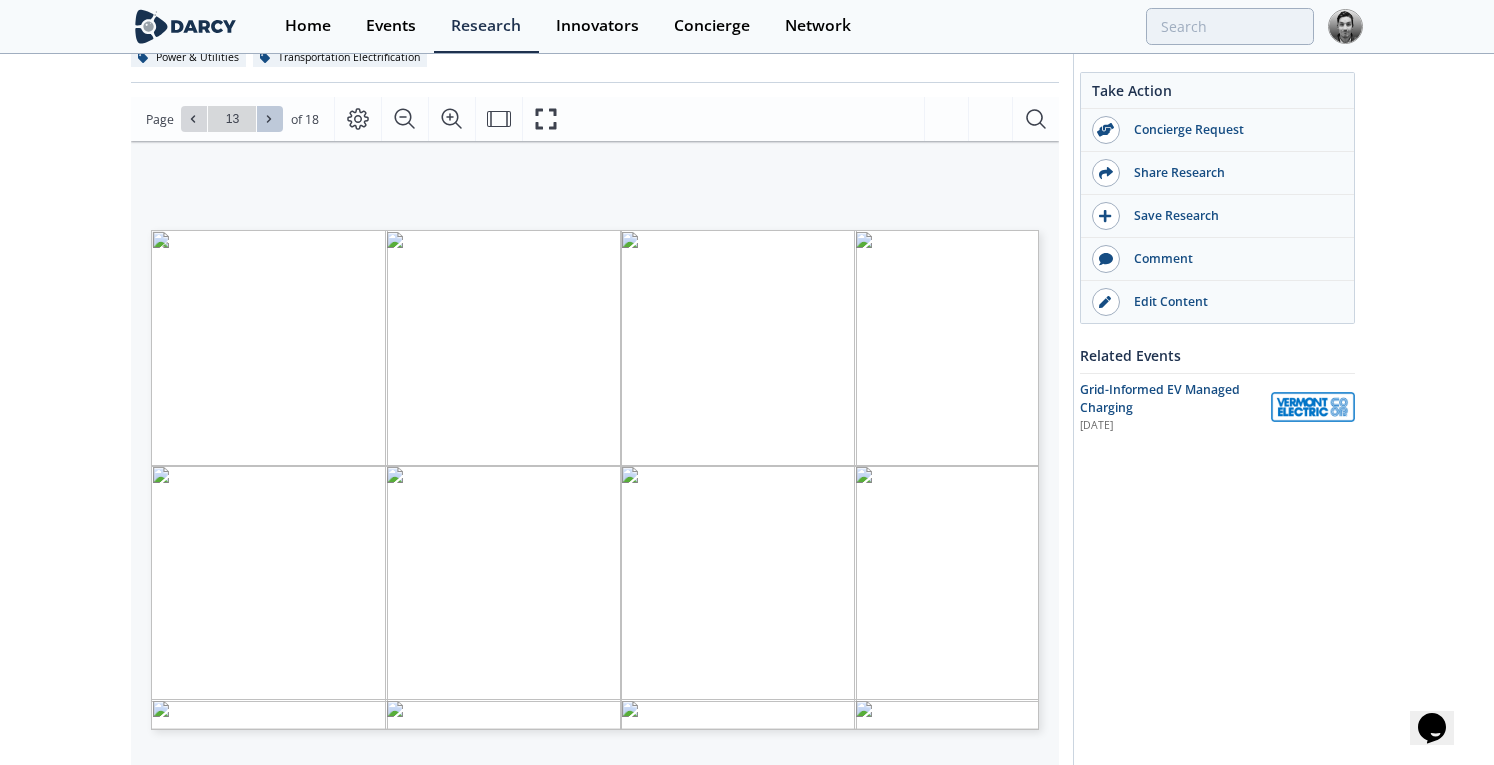click 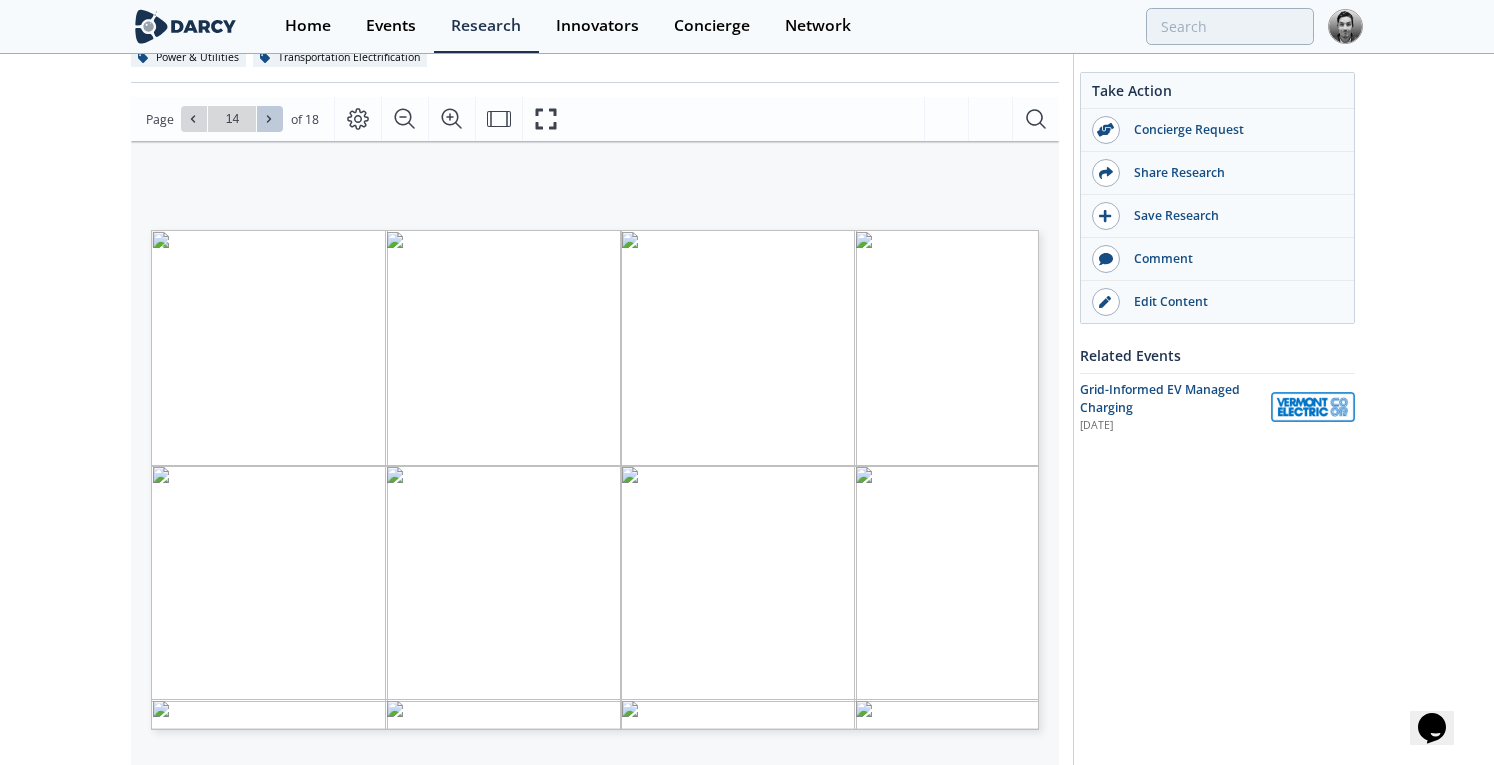 click 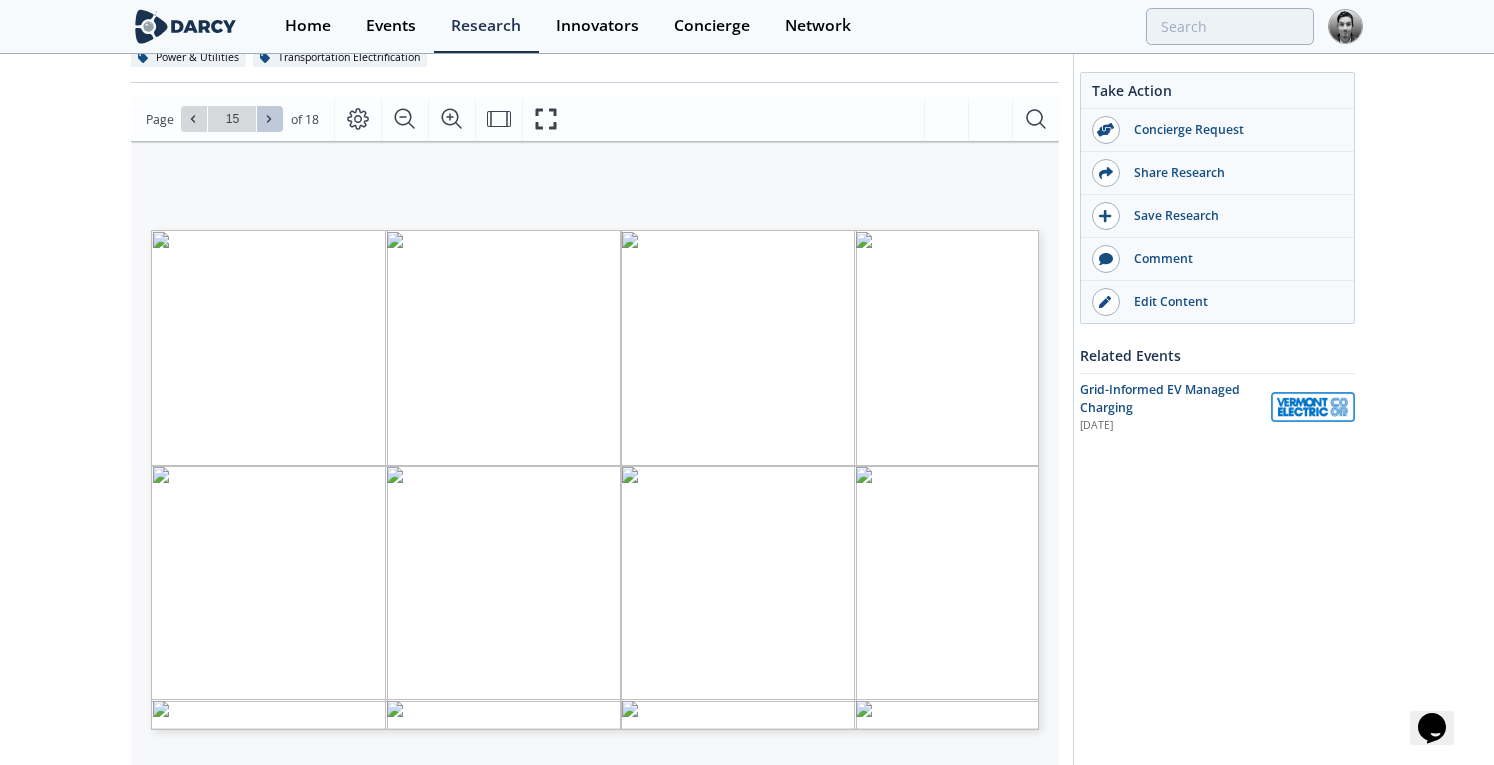 click 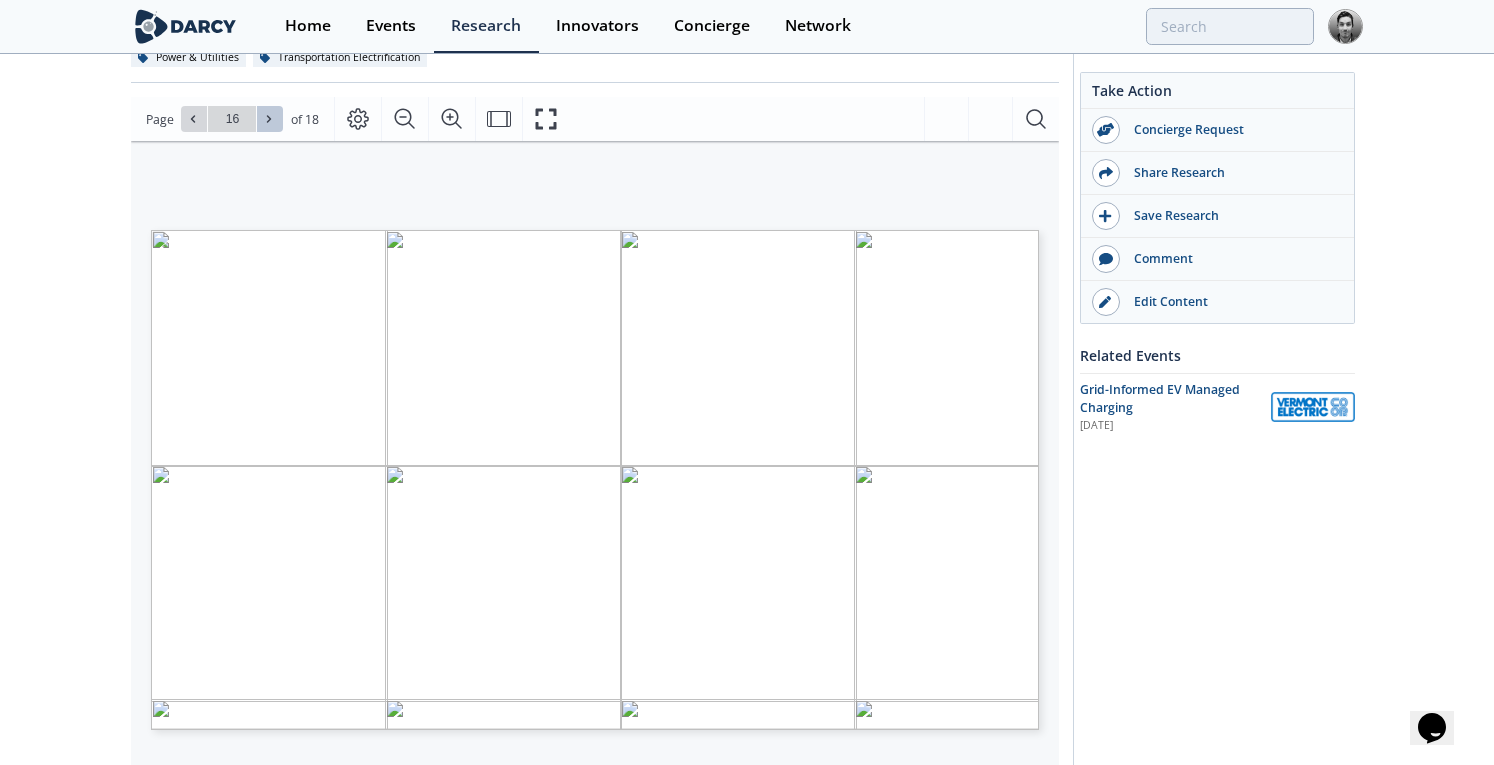 click 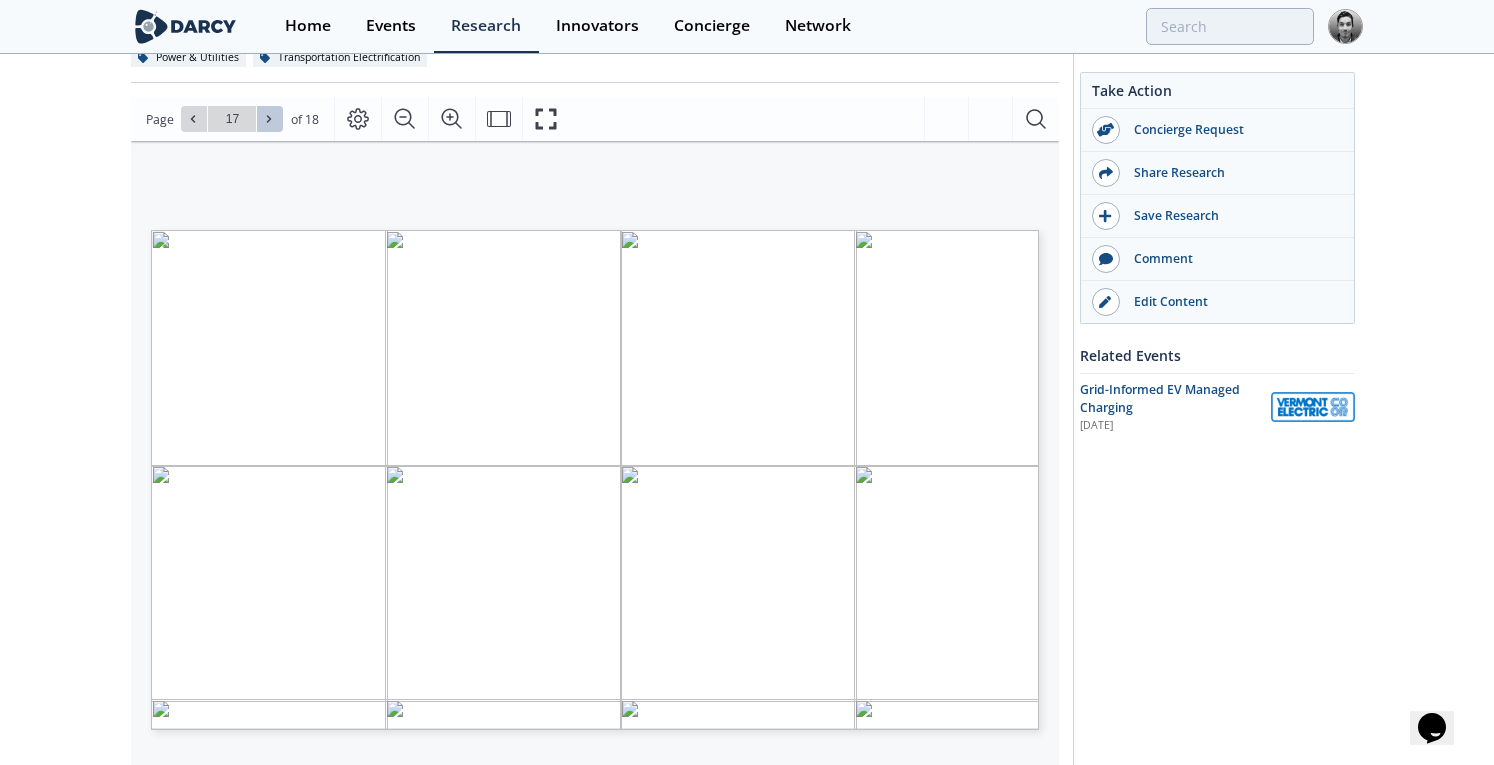 click 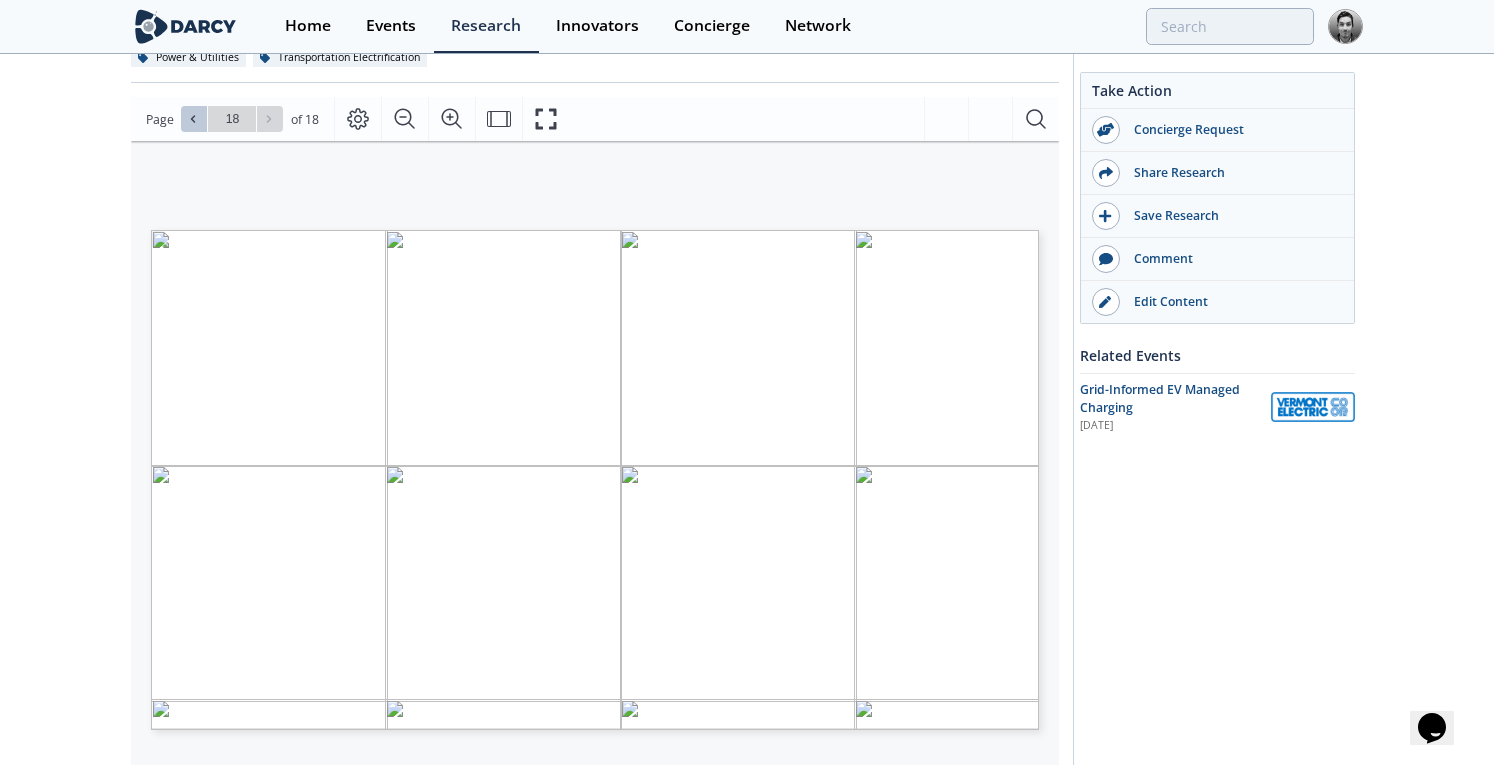 click 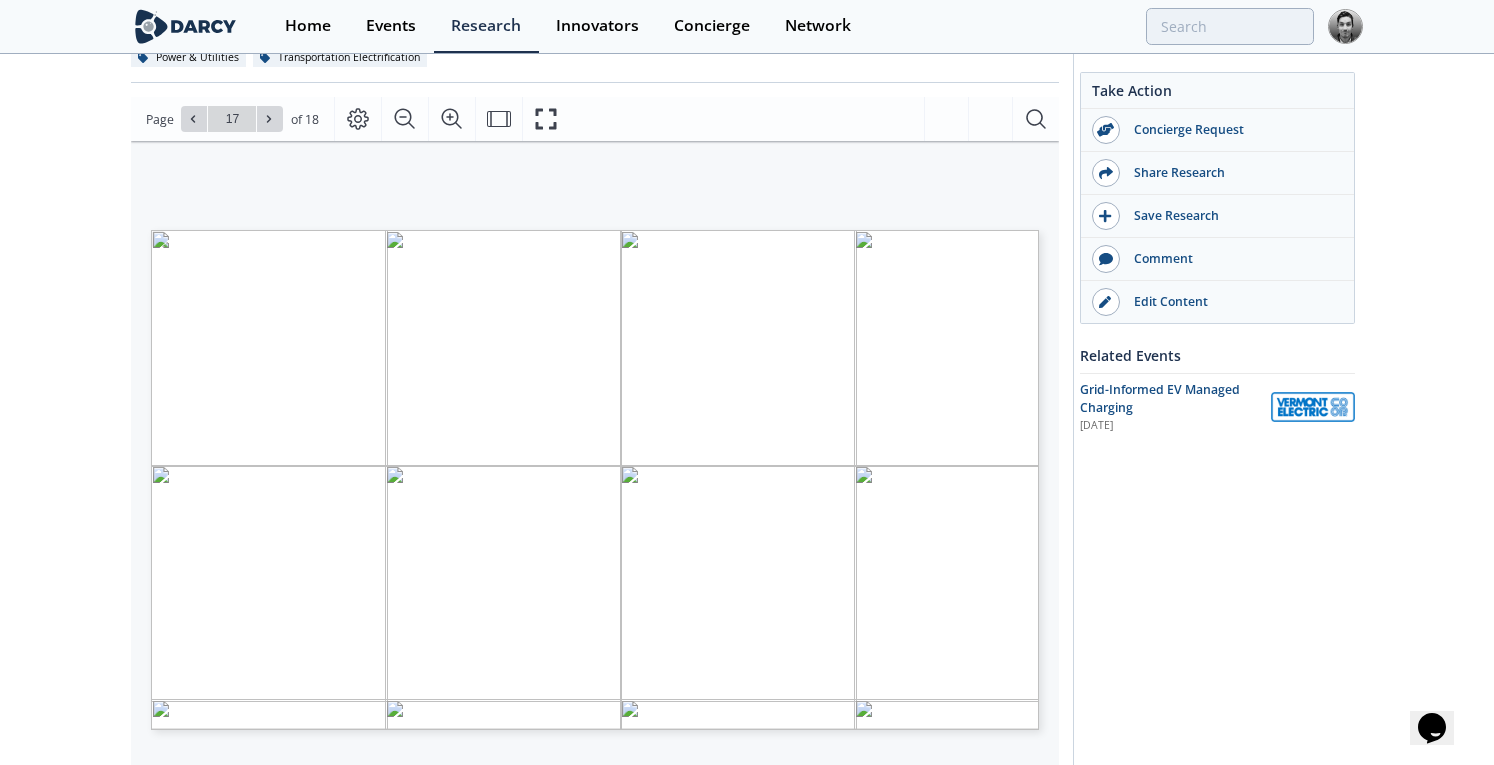 drag, startPoint x: 689, startPoint y: 623, endPoint x: 824, endPoint y: 623, distance: 135 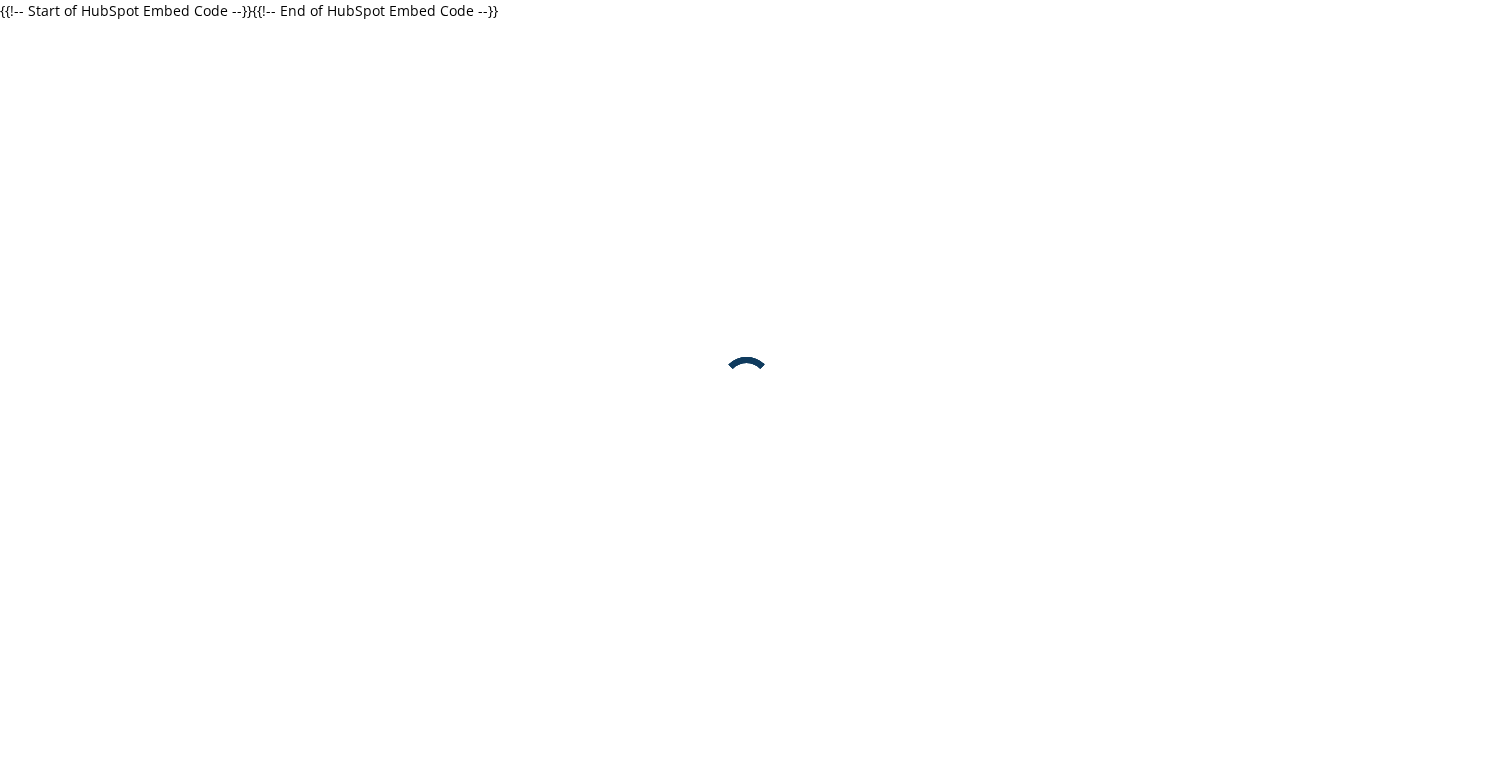 scroll, scrollTop: 0, scrollLeft: 0, axis: both 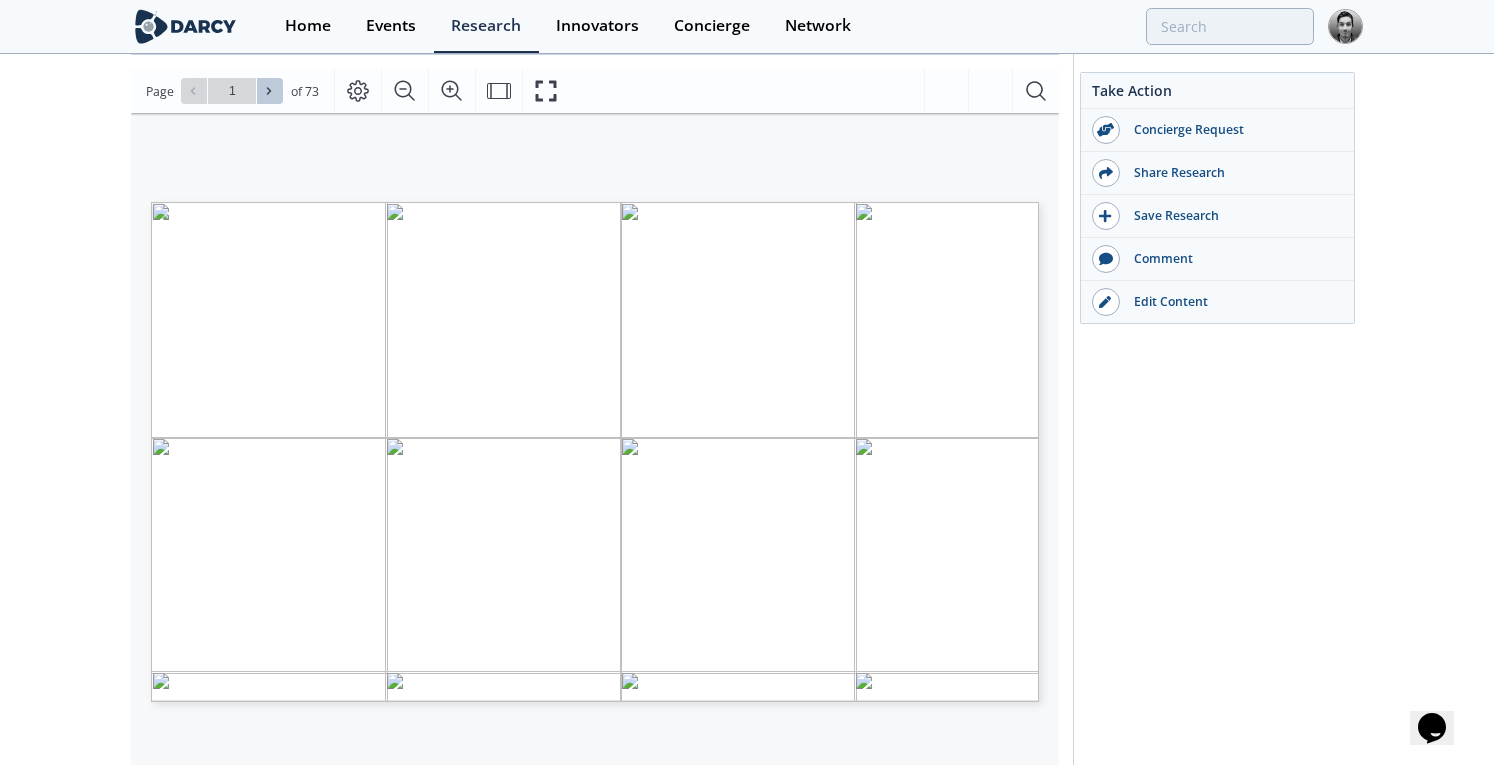 click 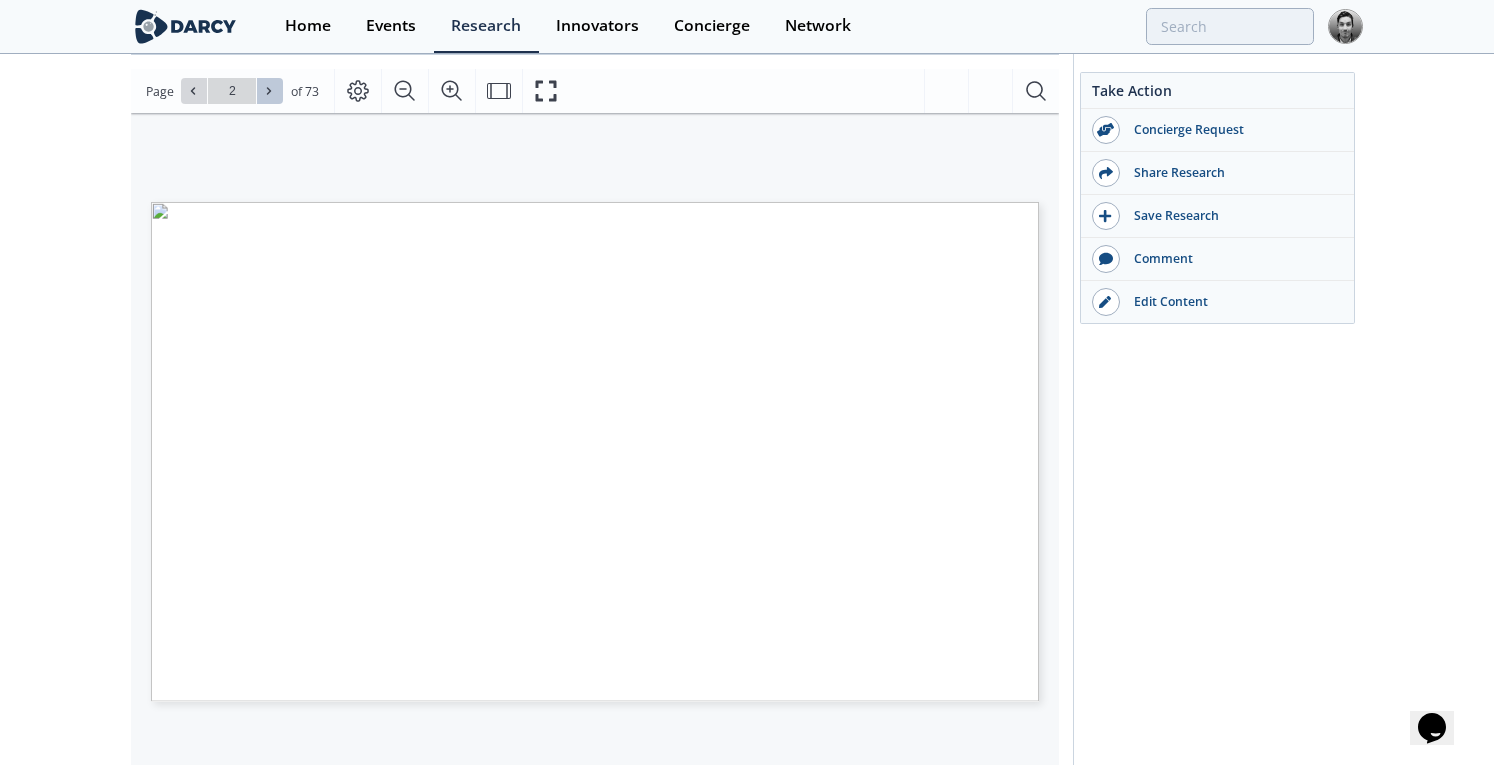 click 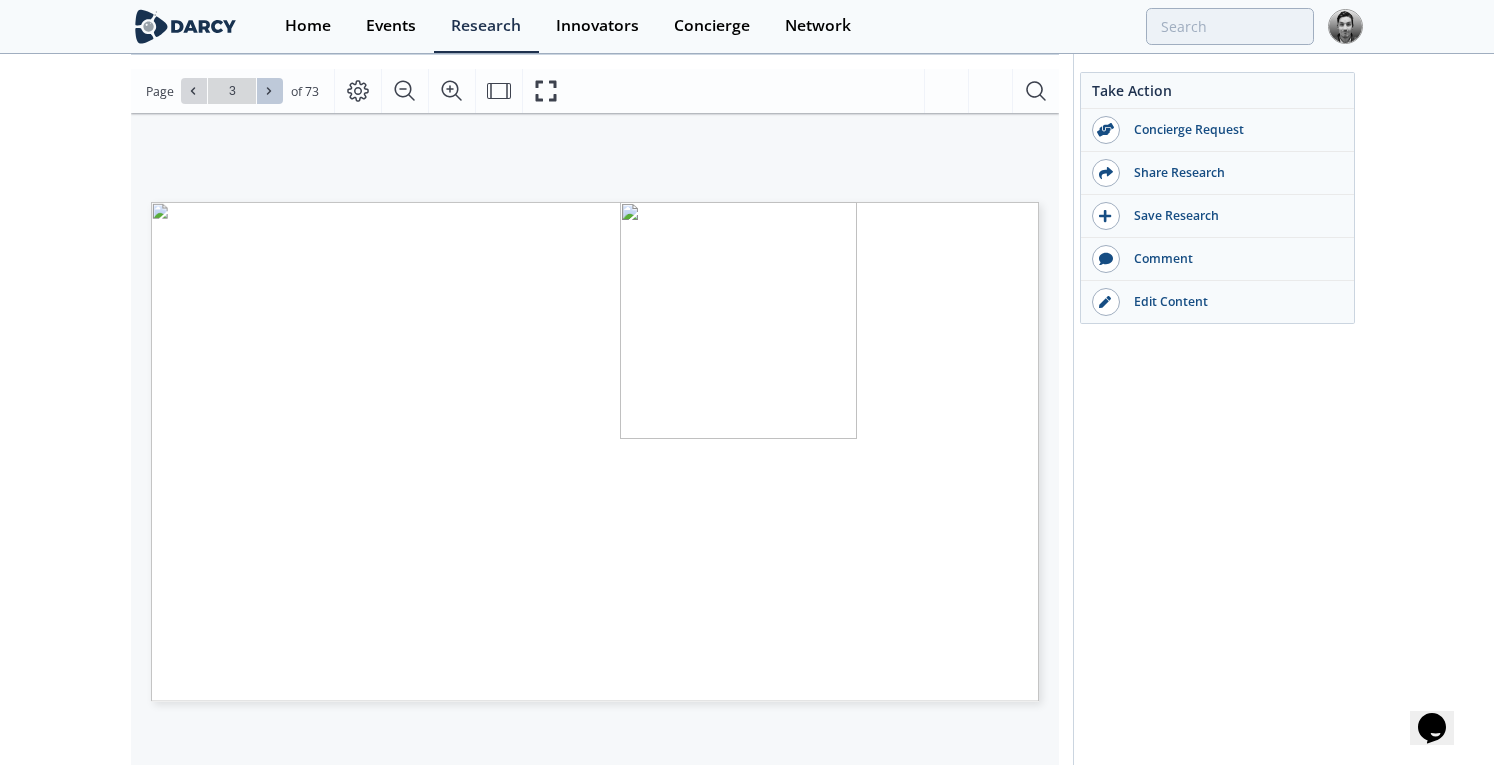 click 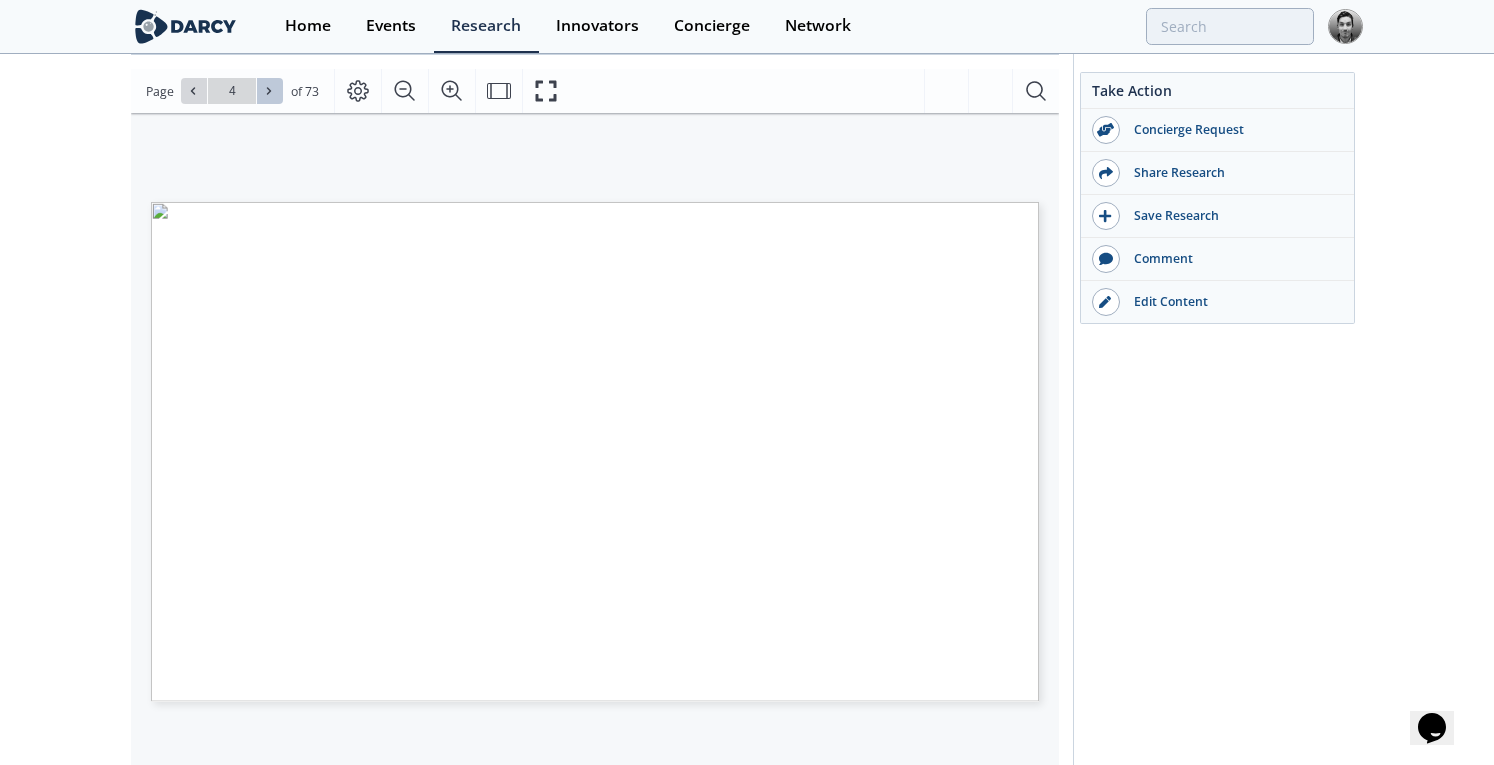 click 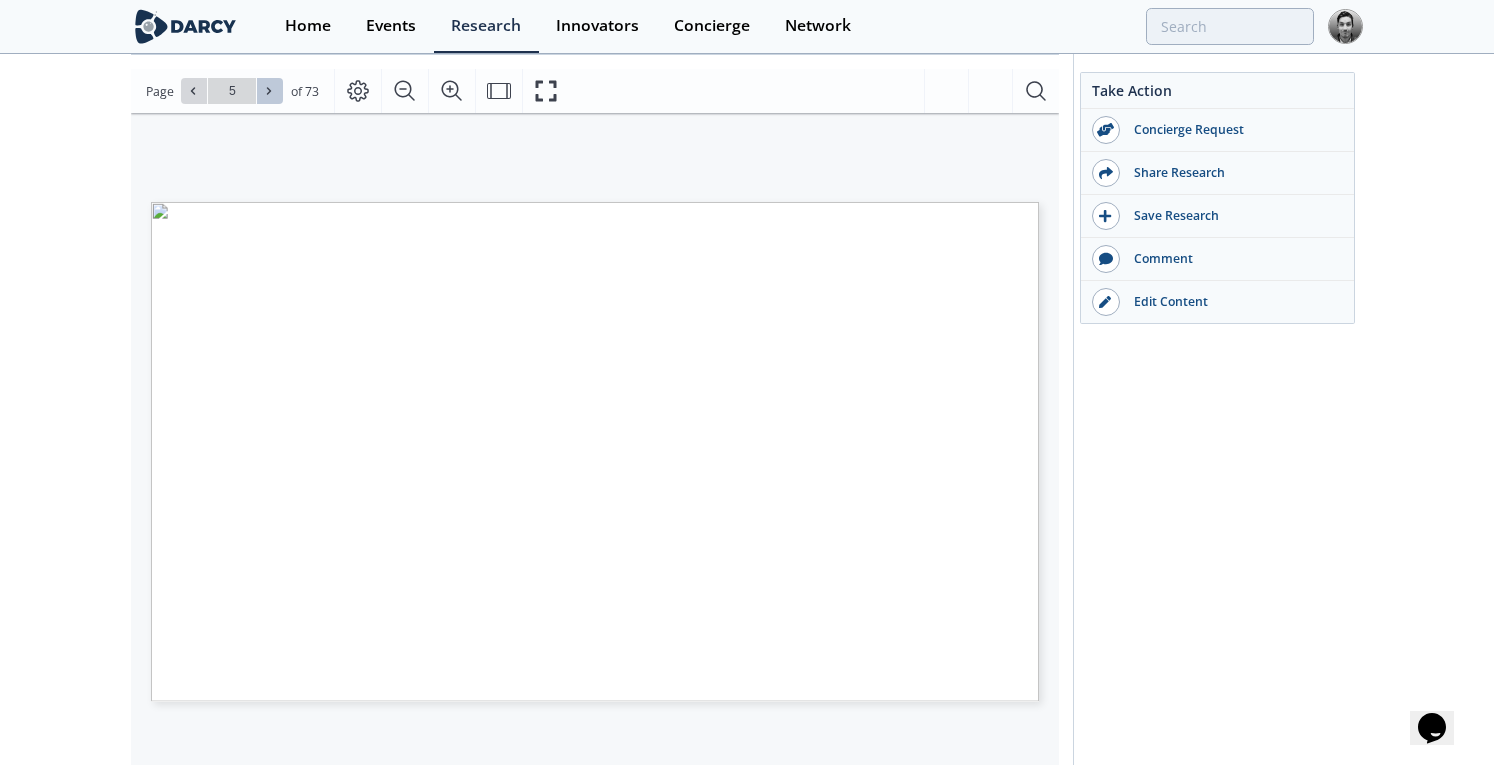 click 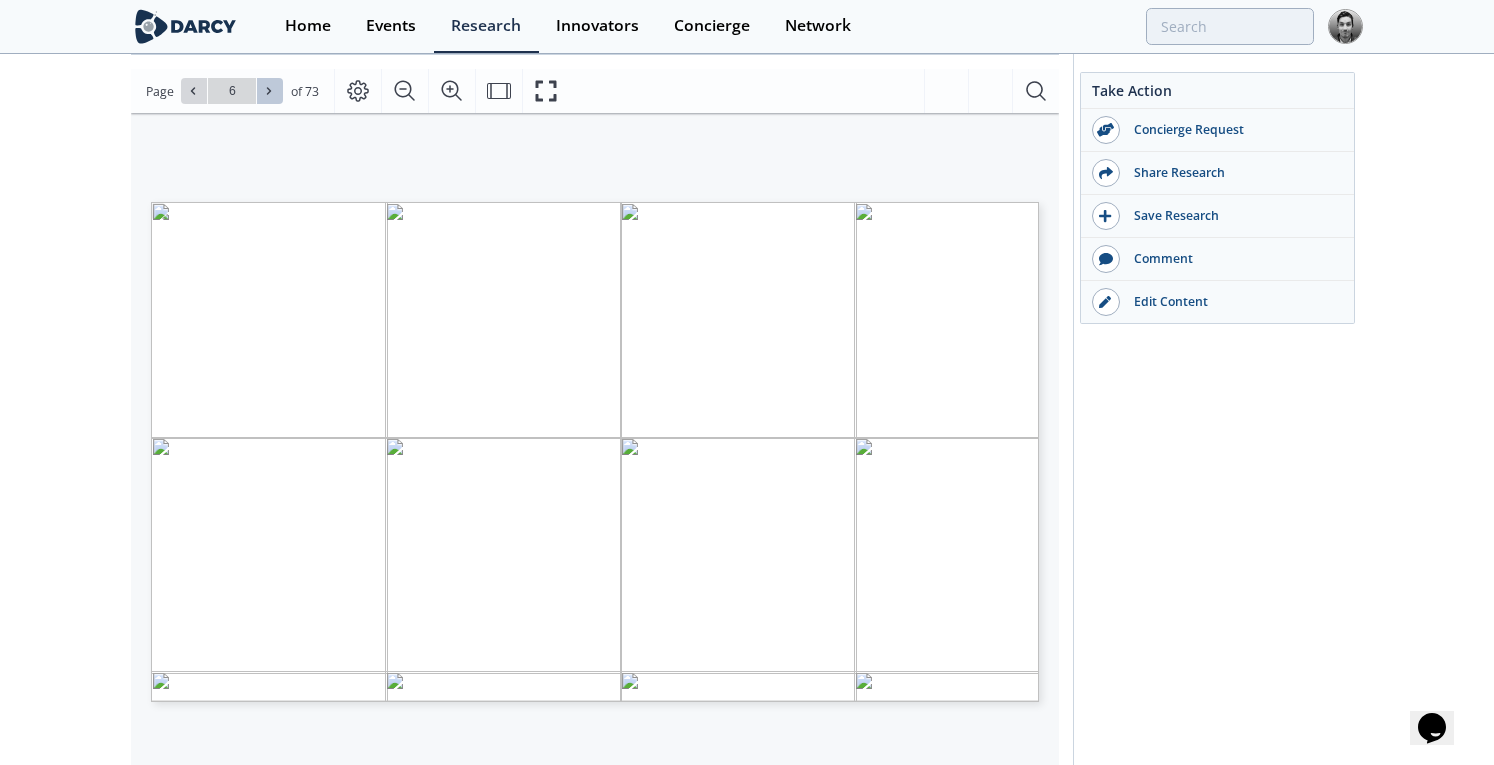 click 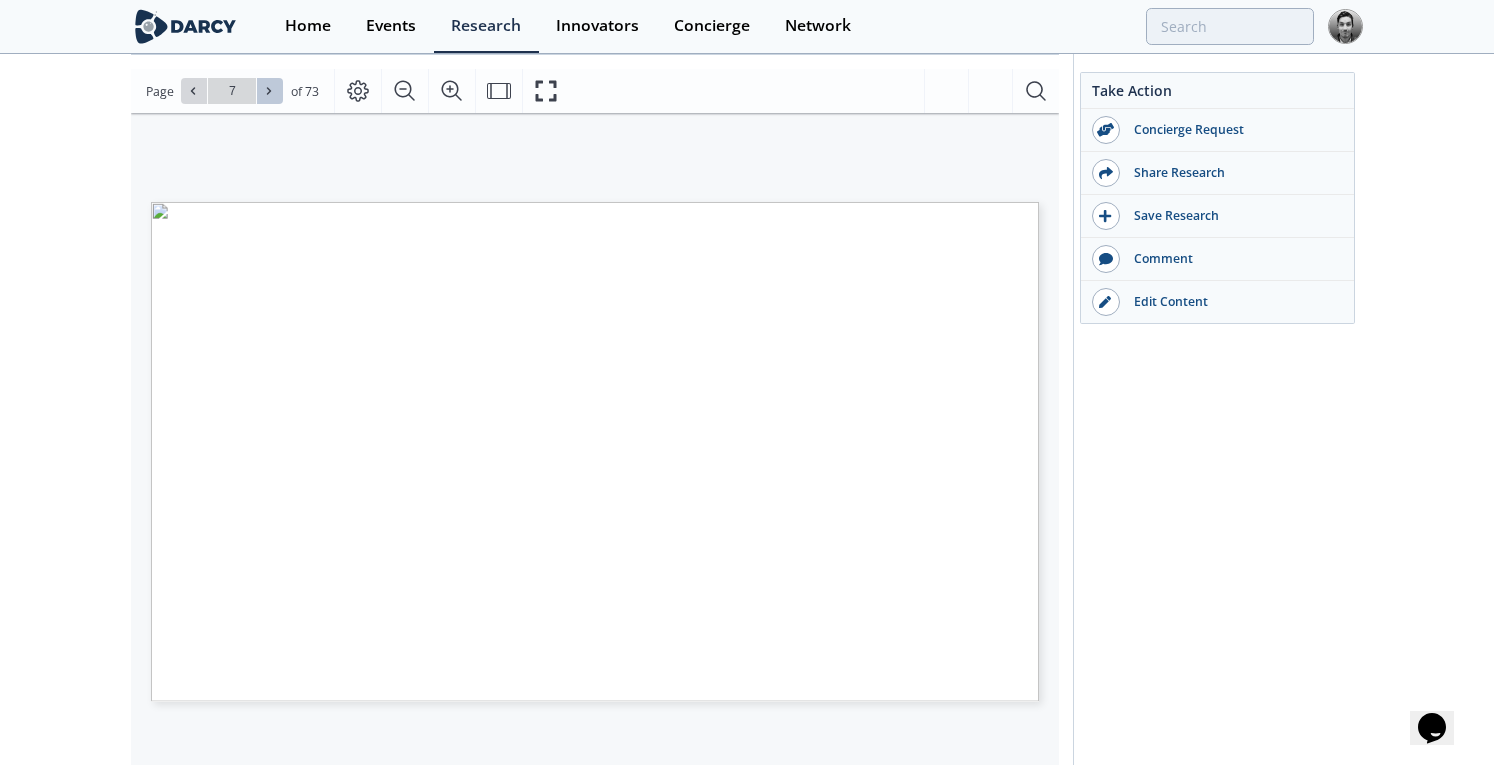 click 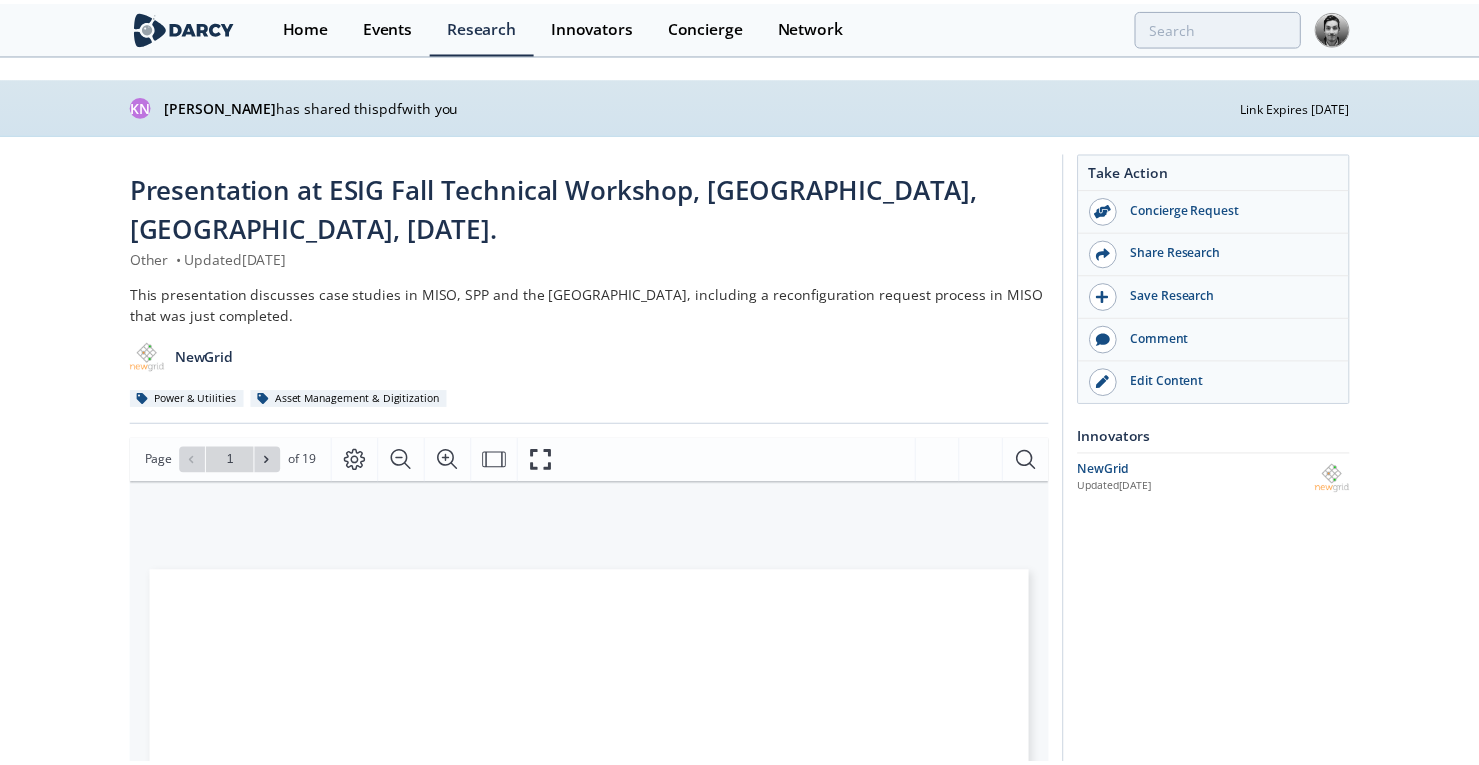 scroll, scrollTop: 0, scrollLeft: 0, axis: both 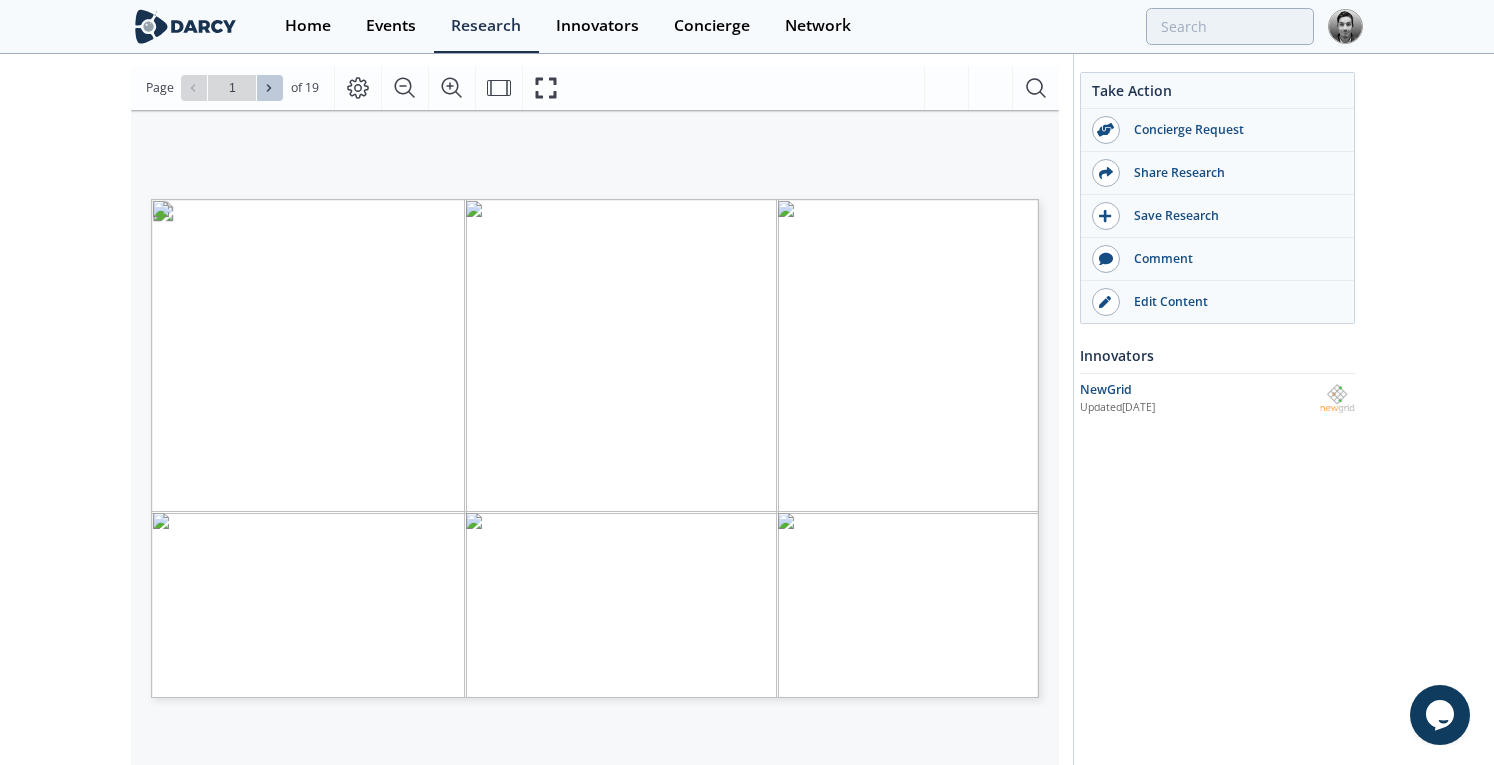 click at bounding box center [270, 88] 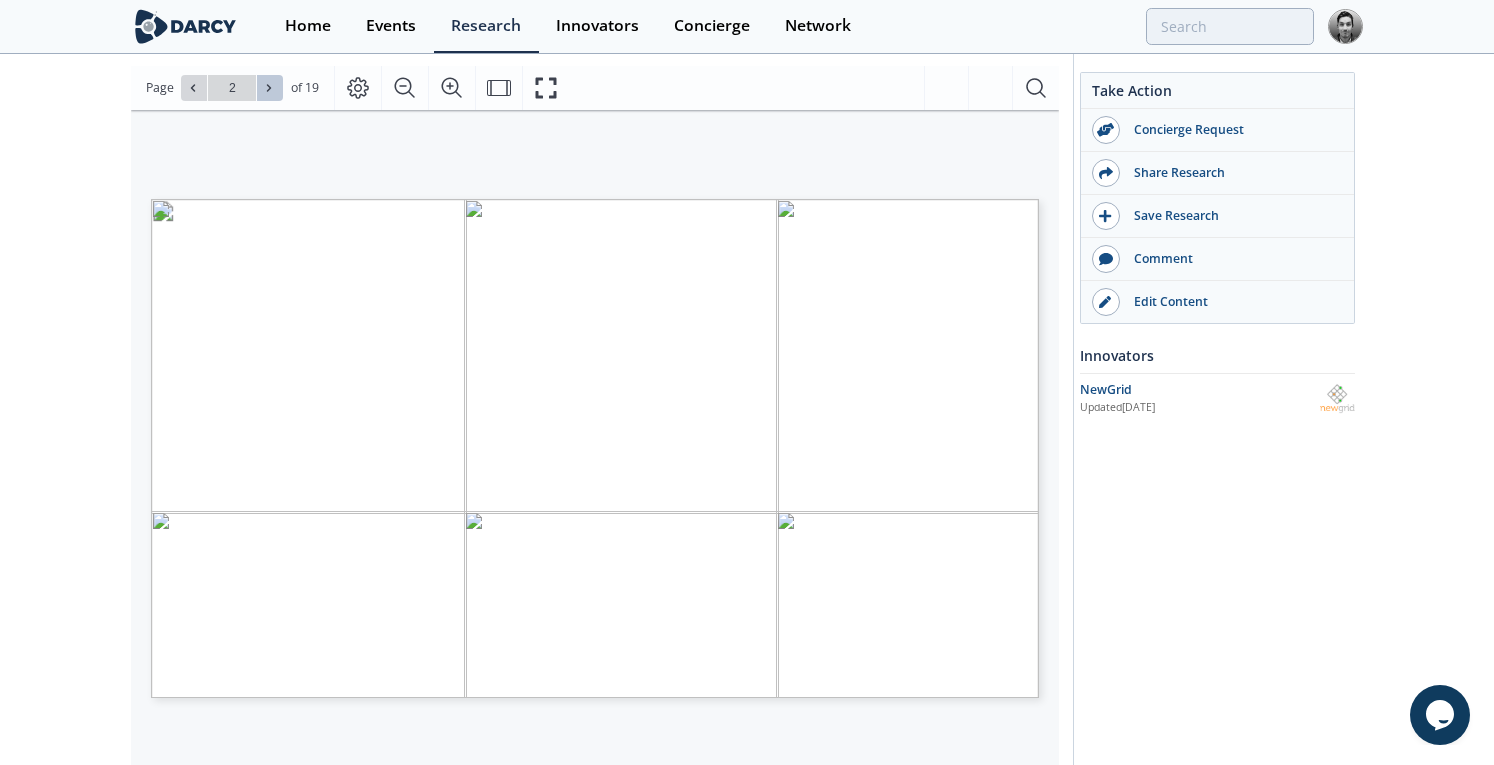 click 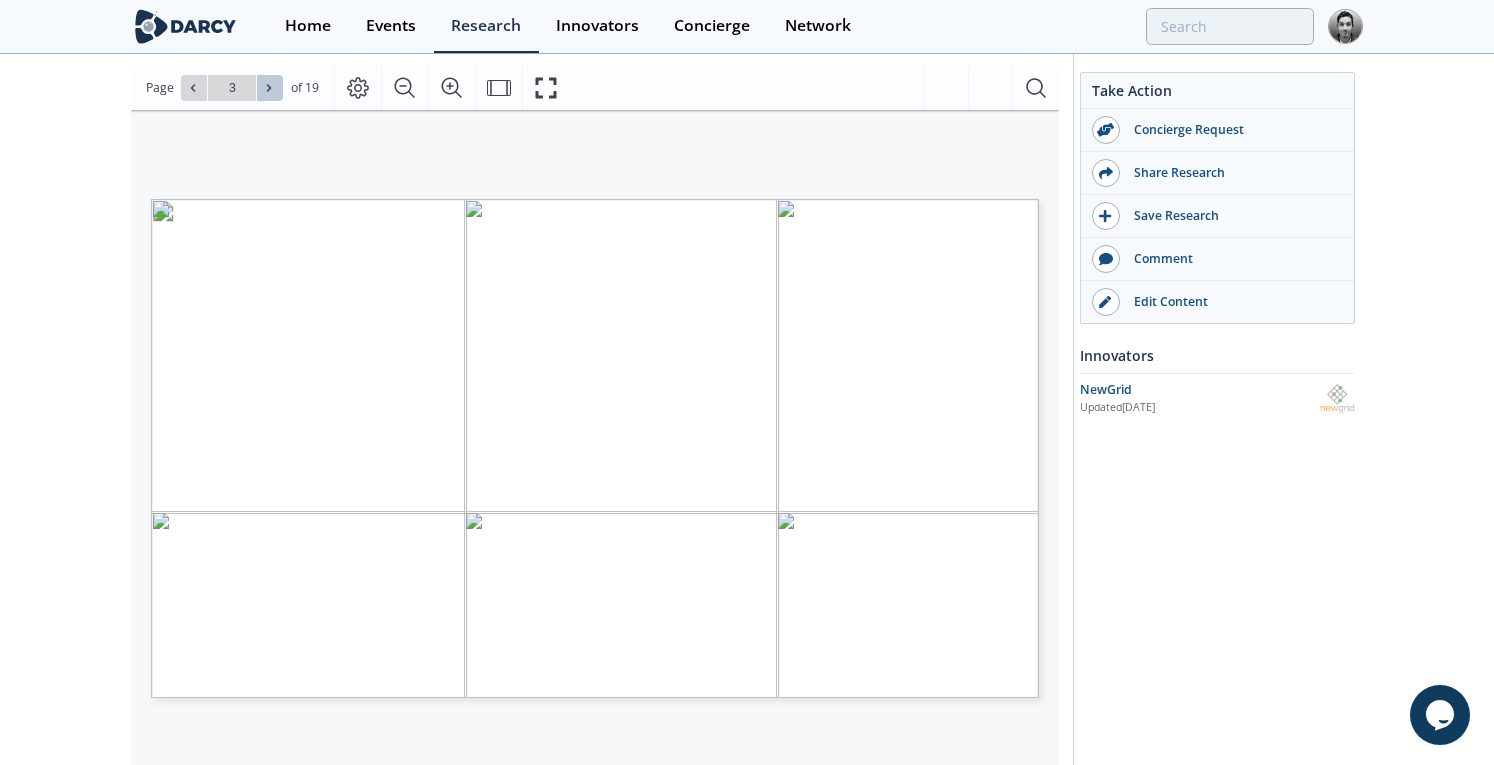 click 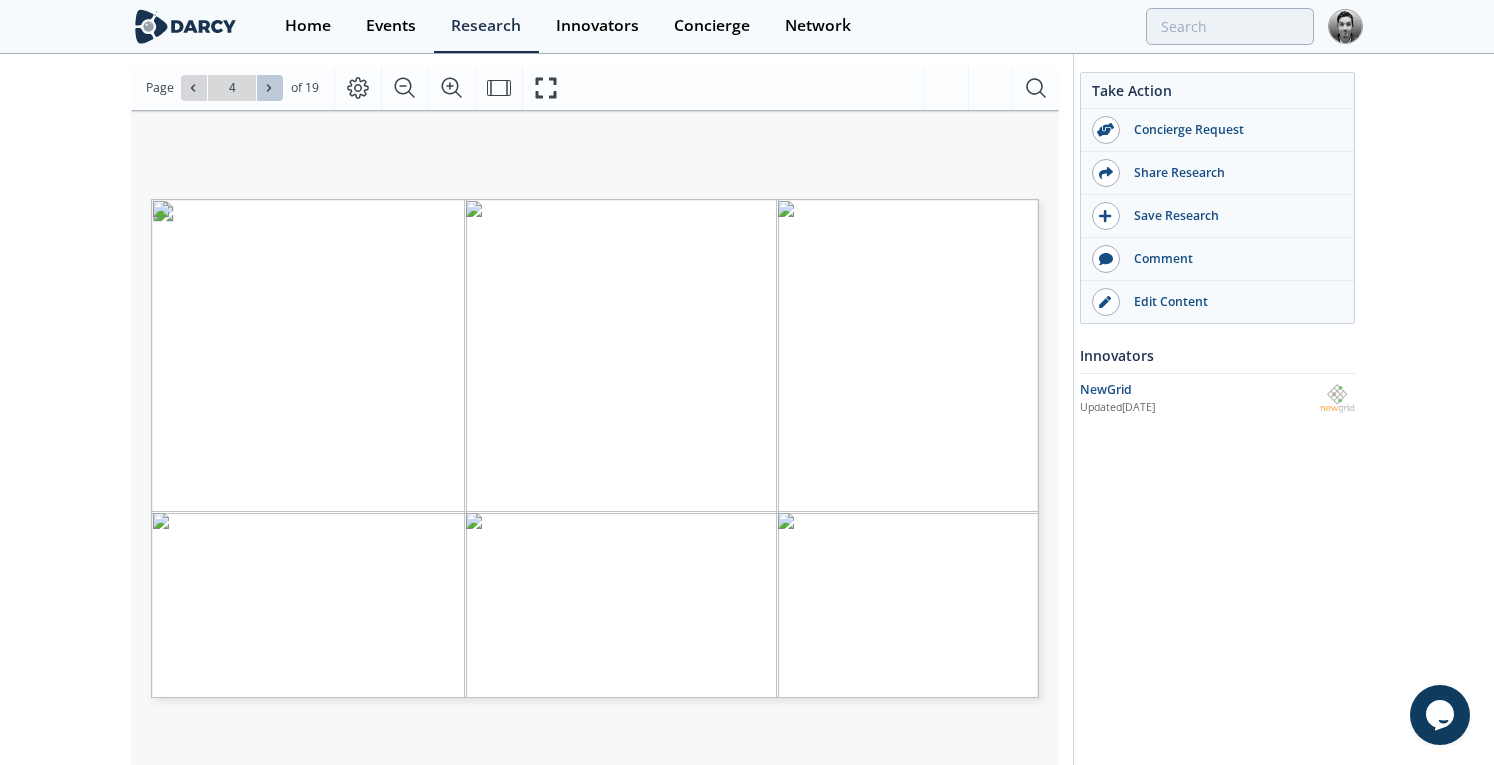 click 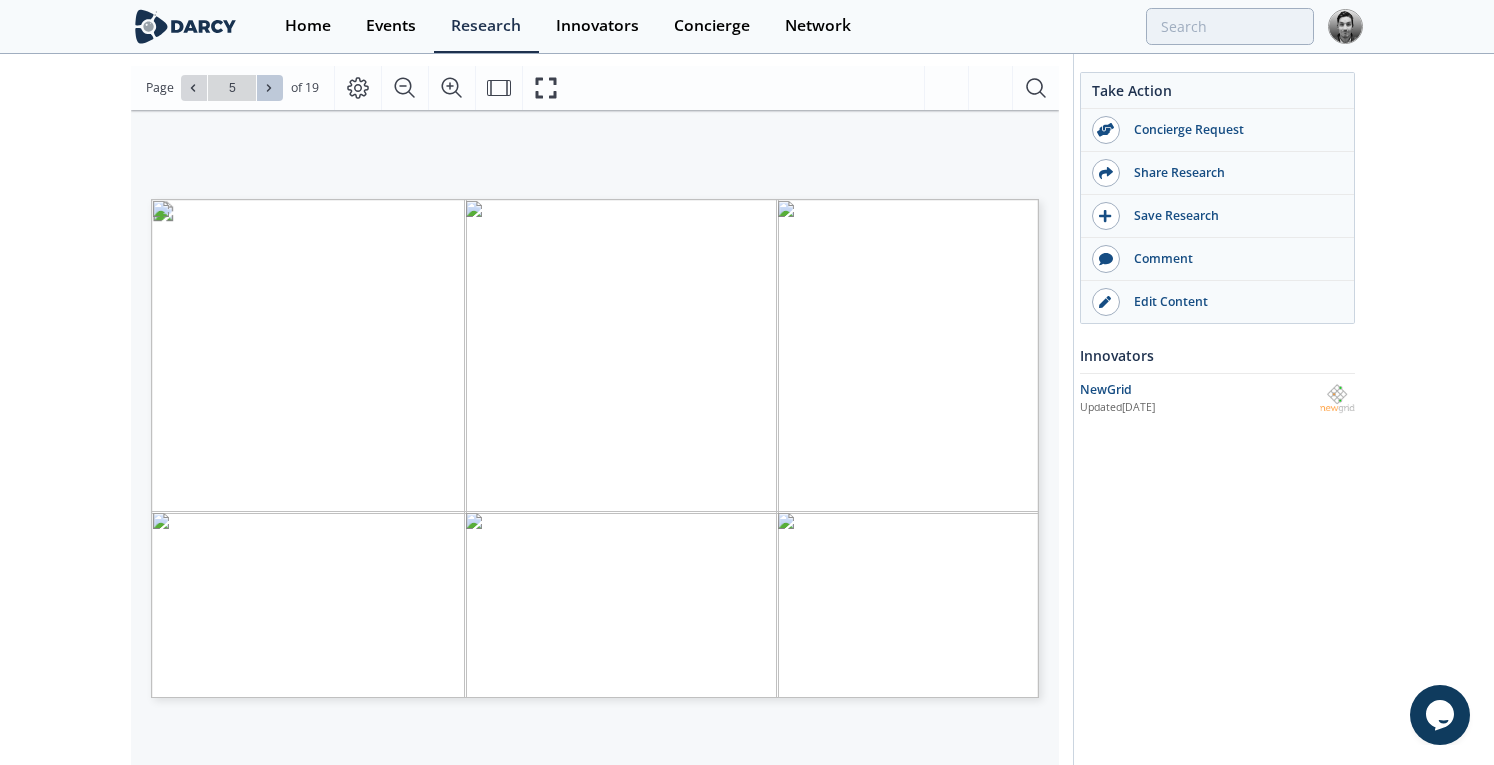 click 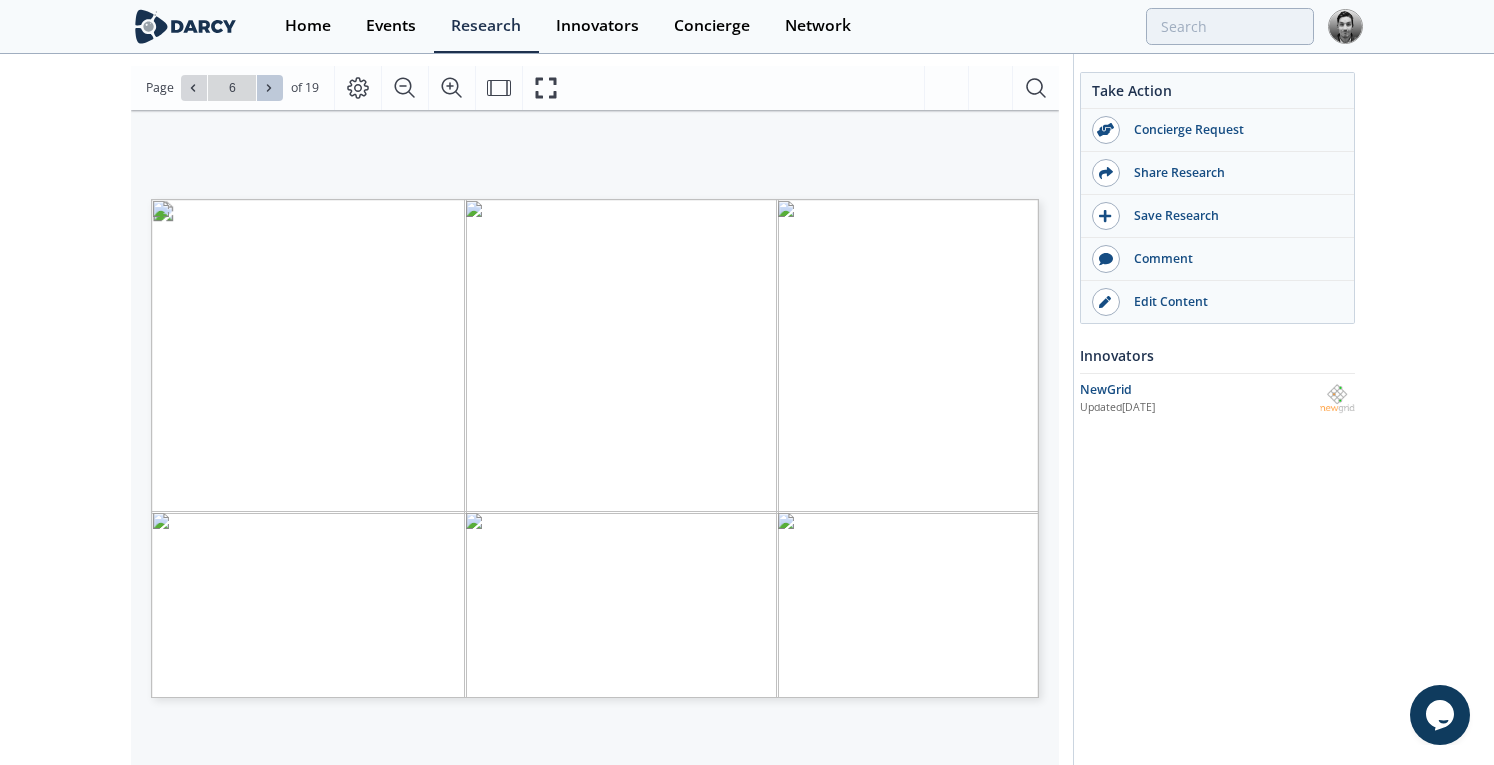 click 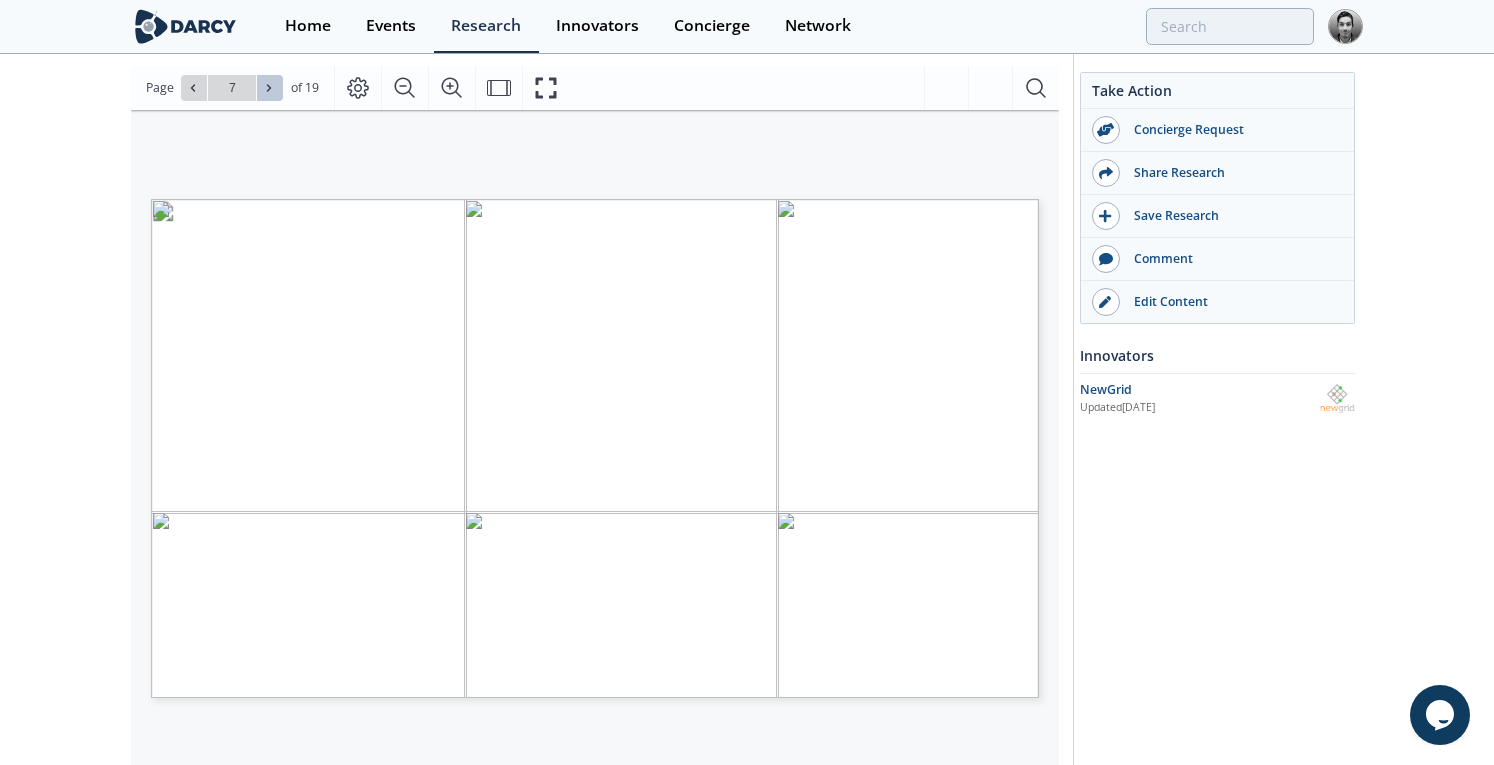 click 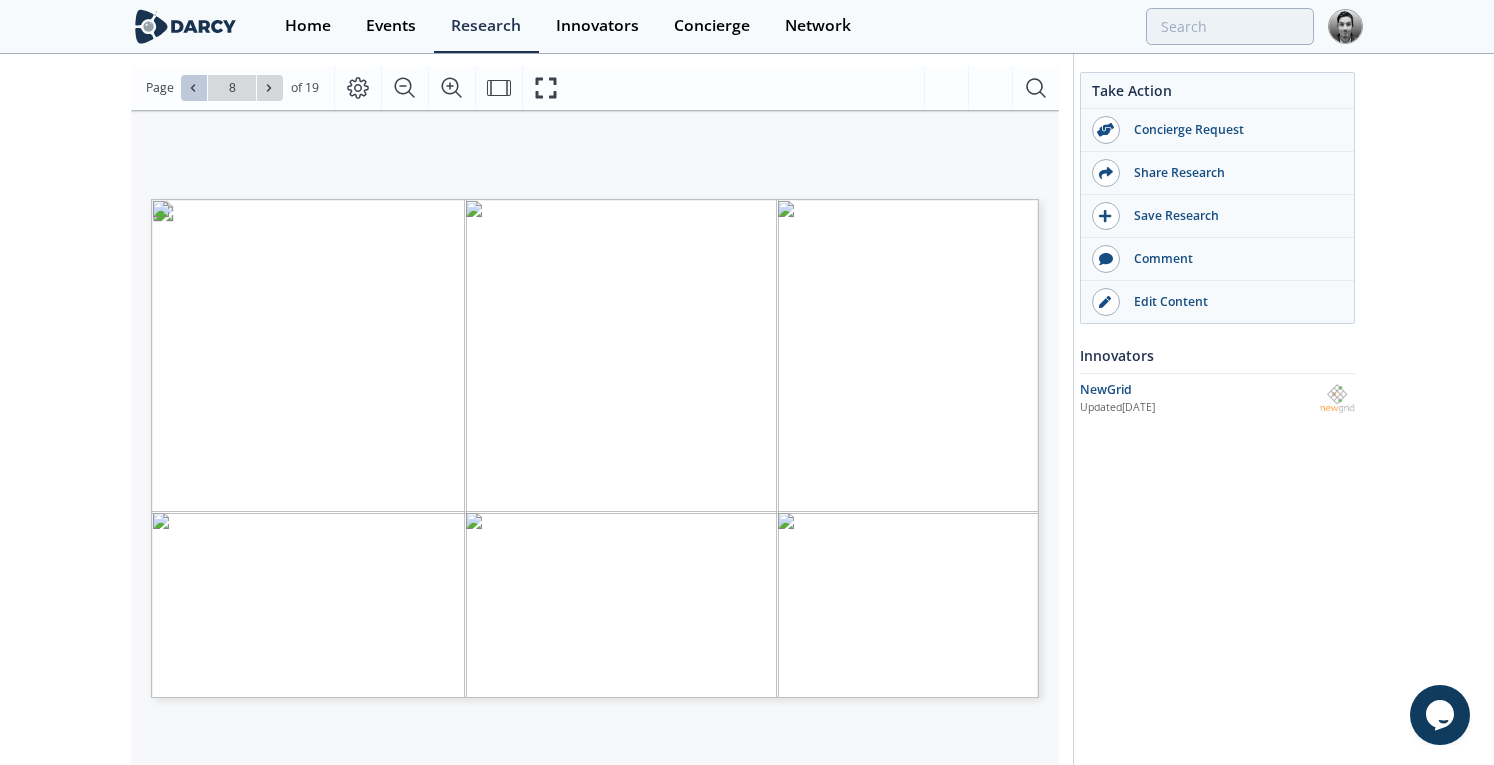 click 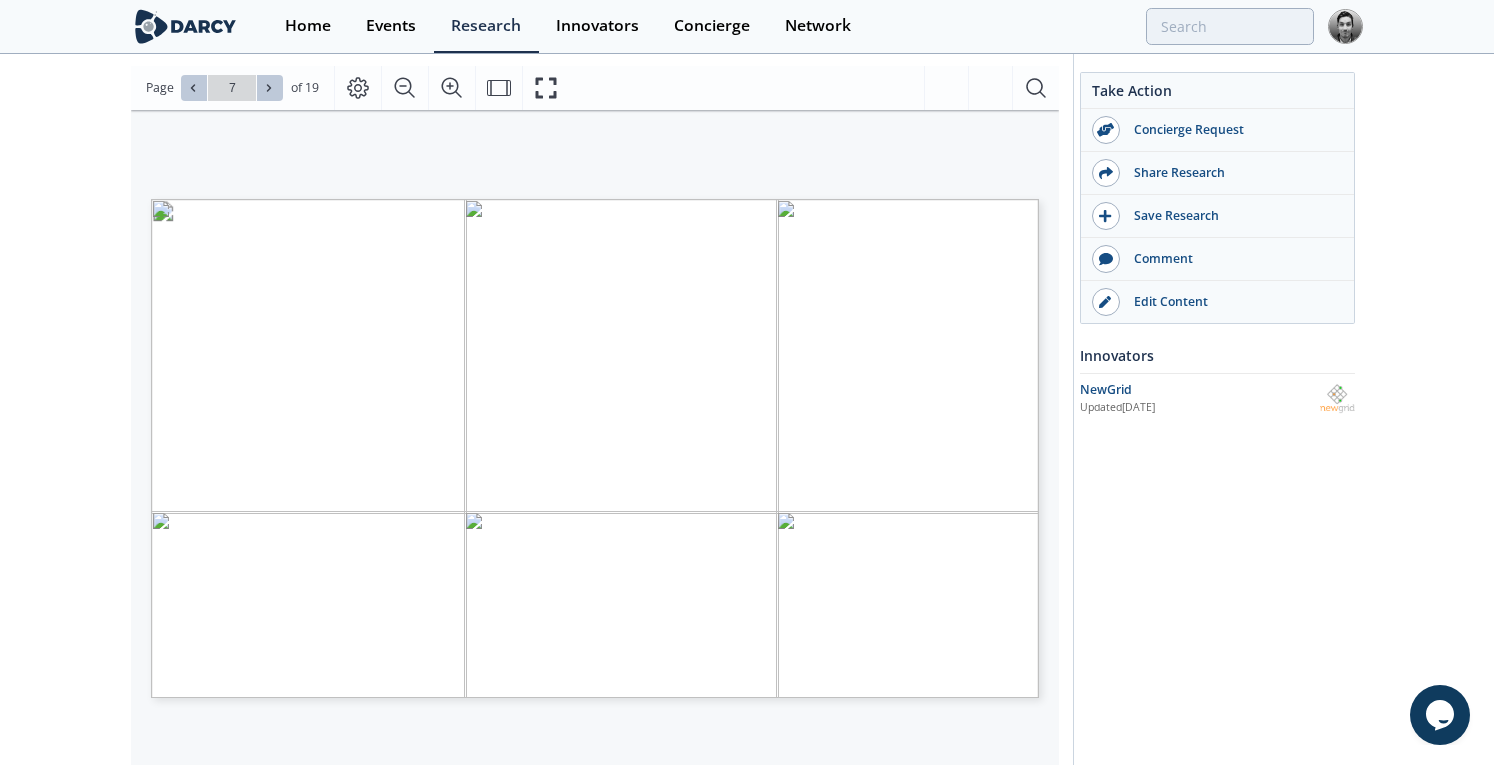 click 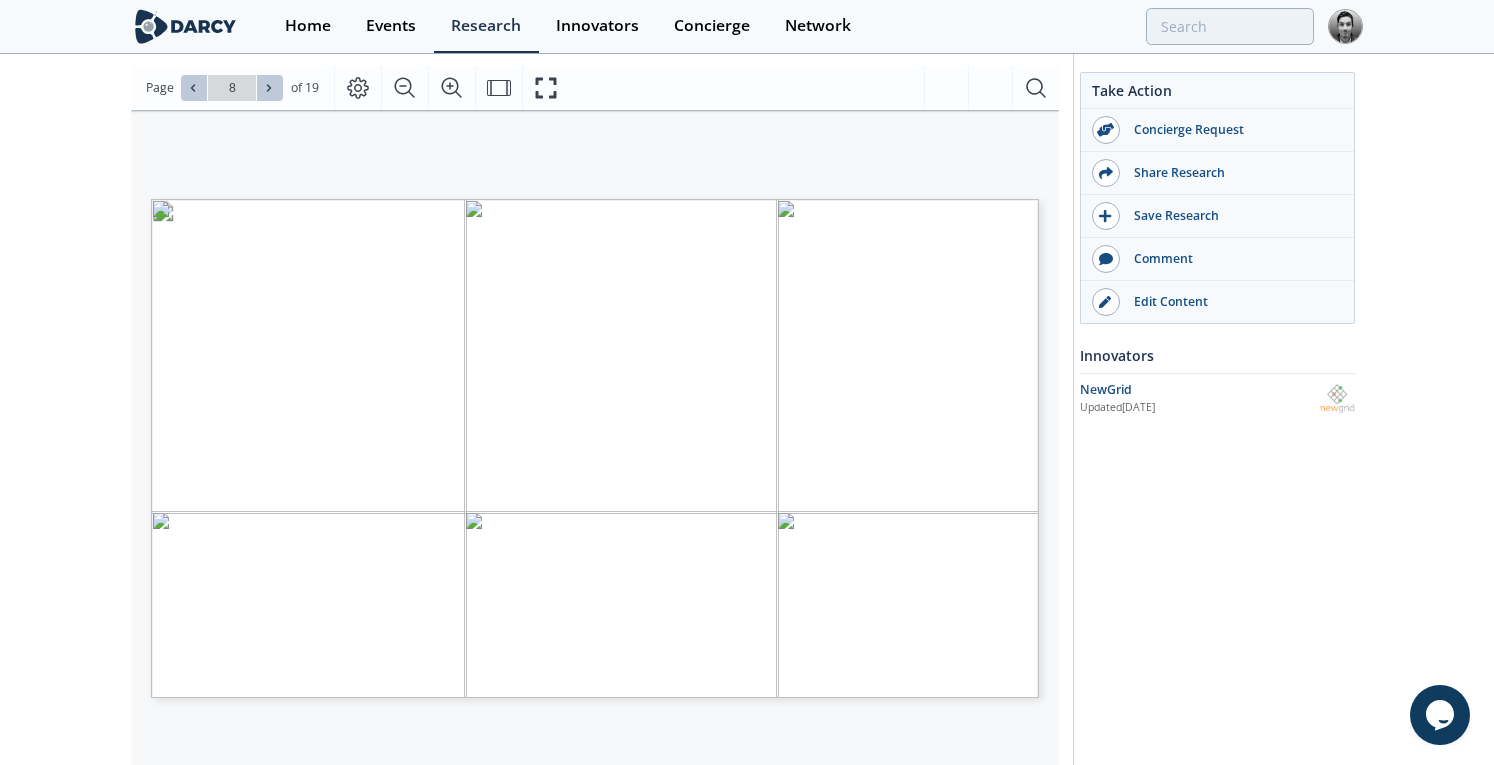 click 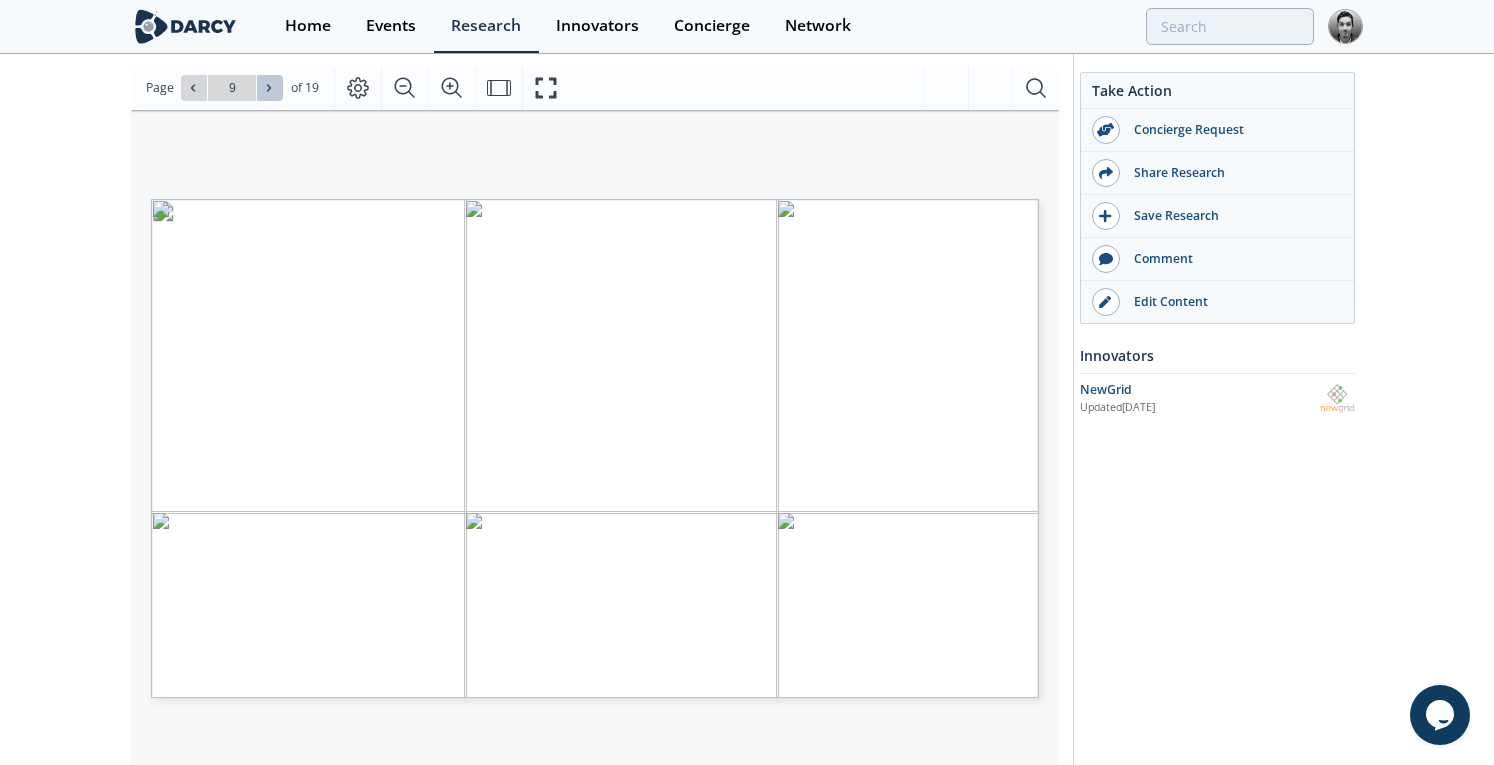 click 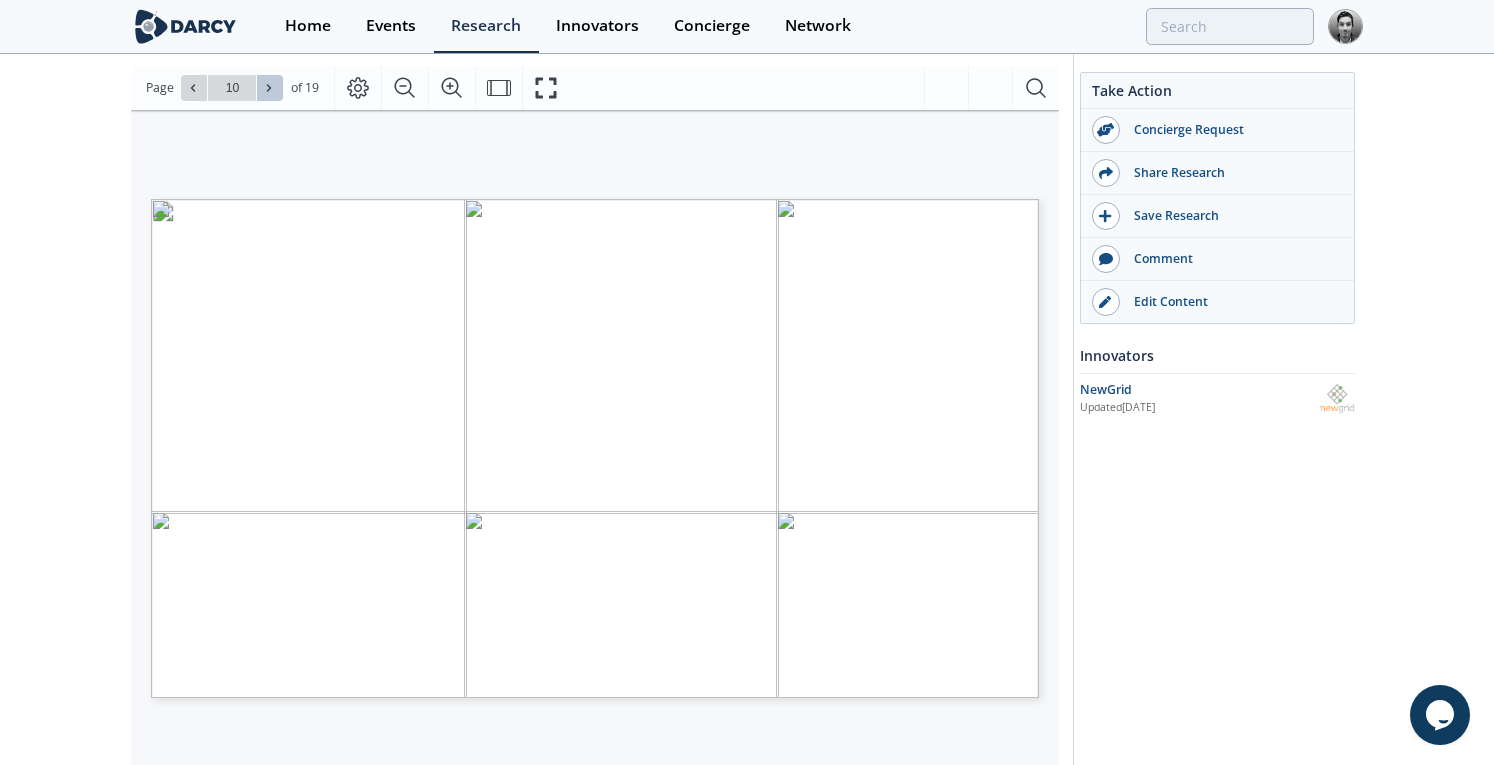click 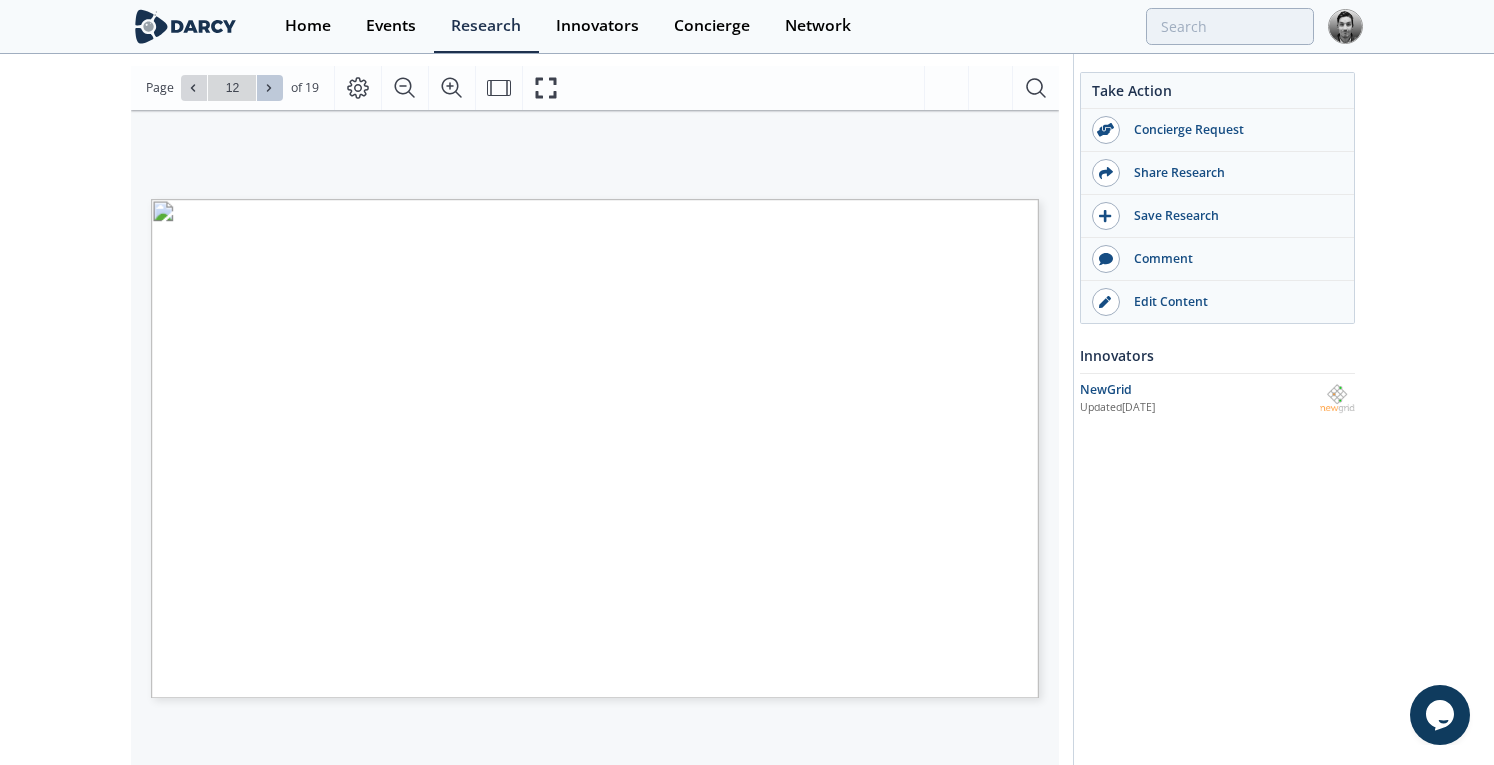 click 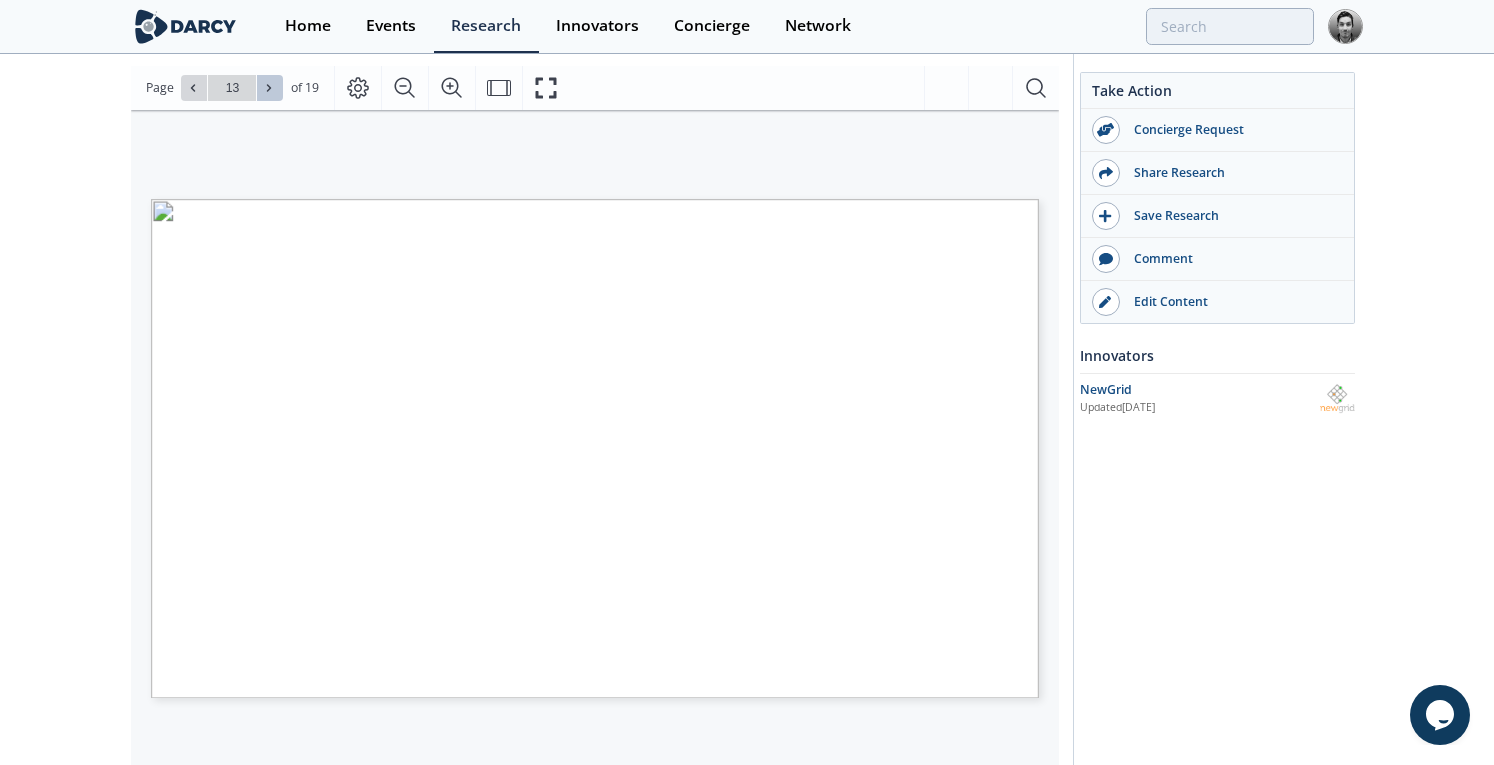 click 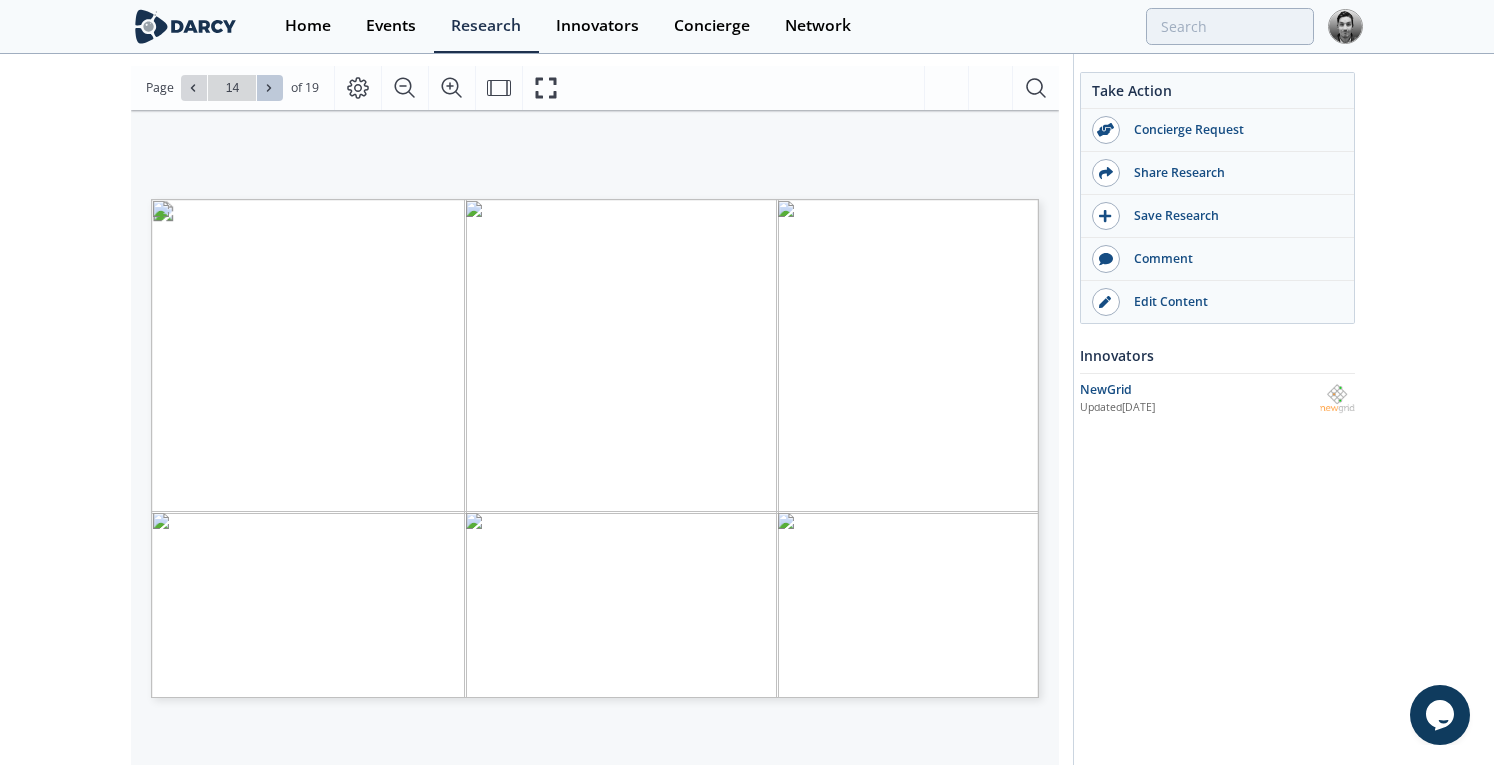 click 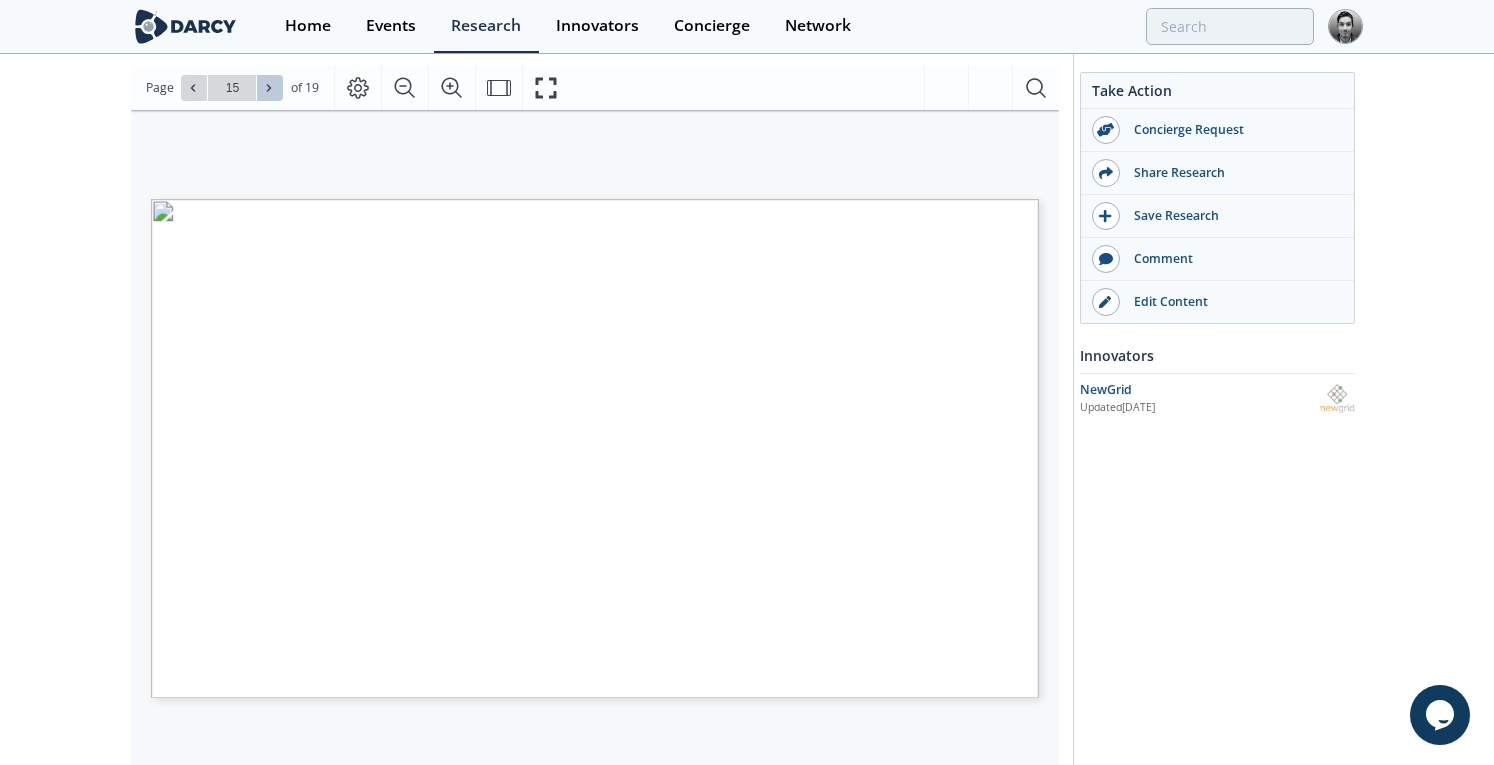 click 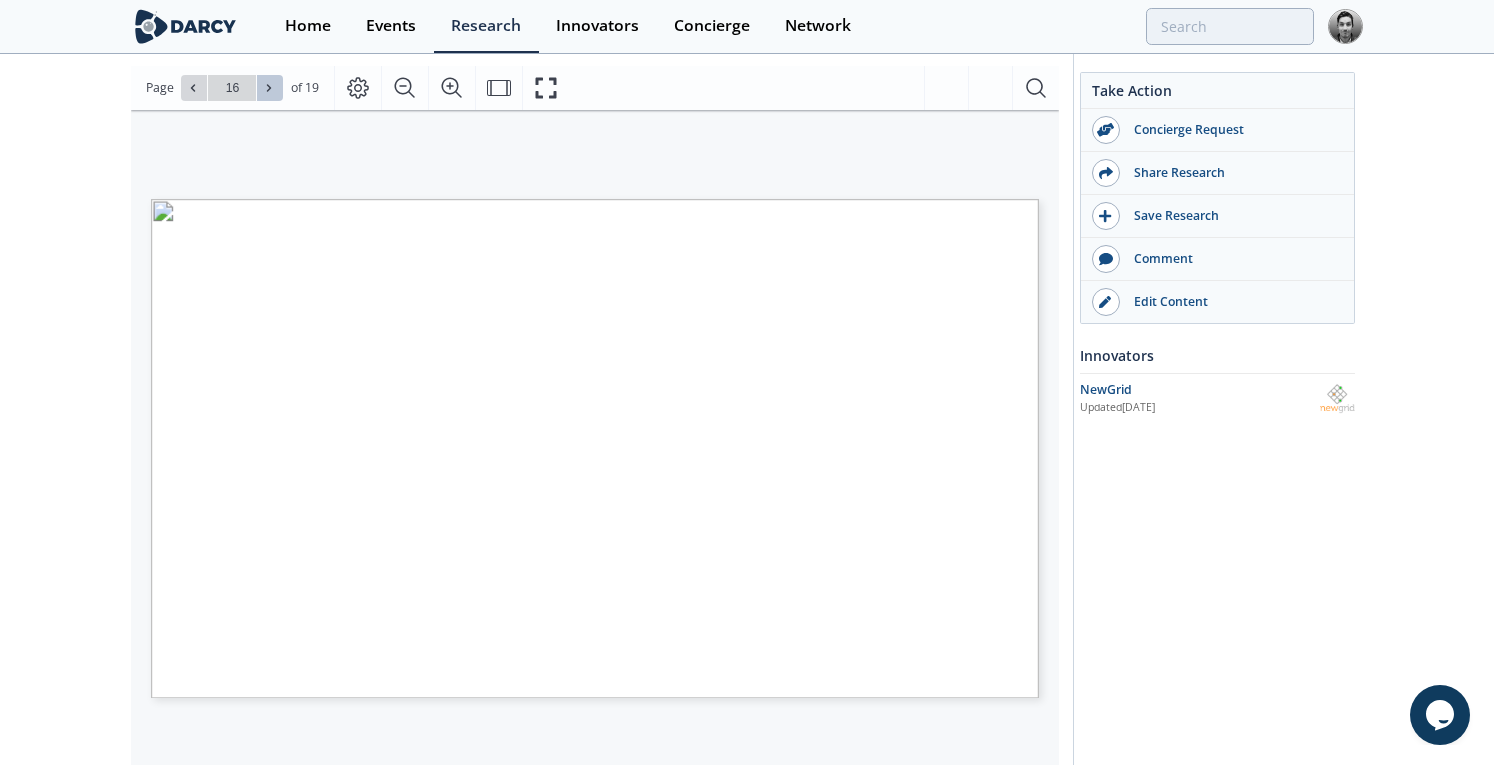 click 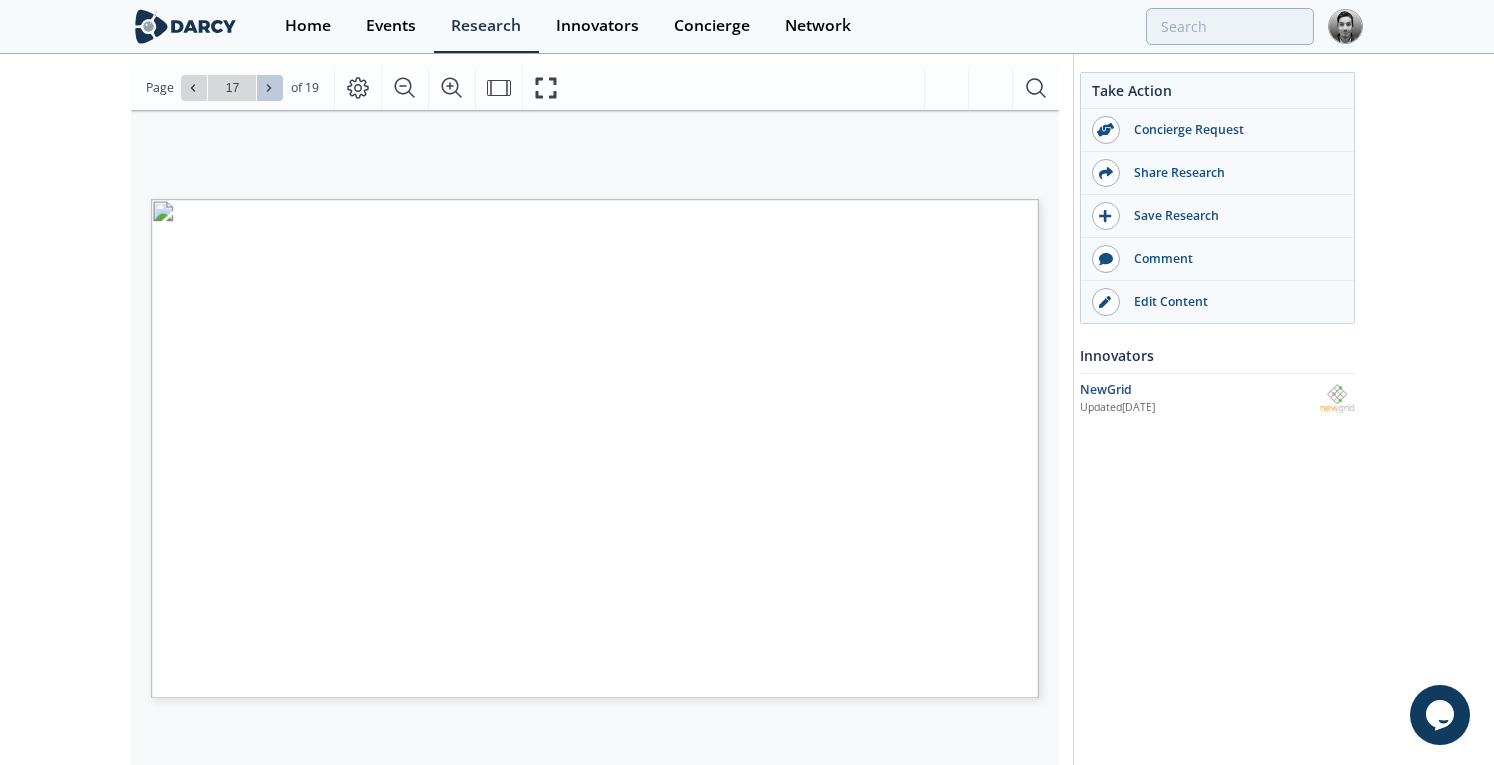 click 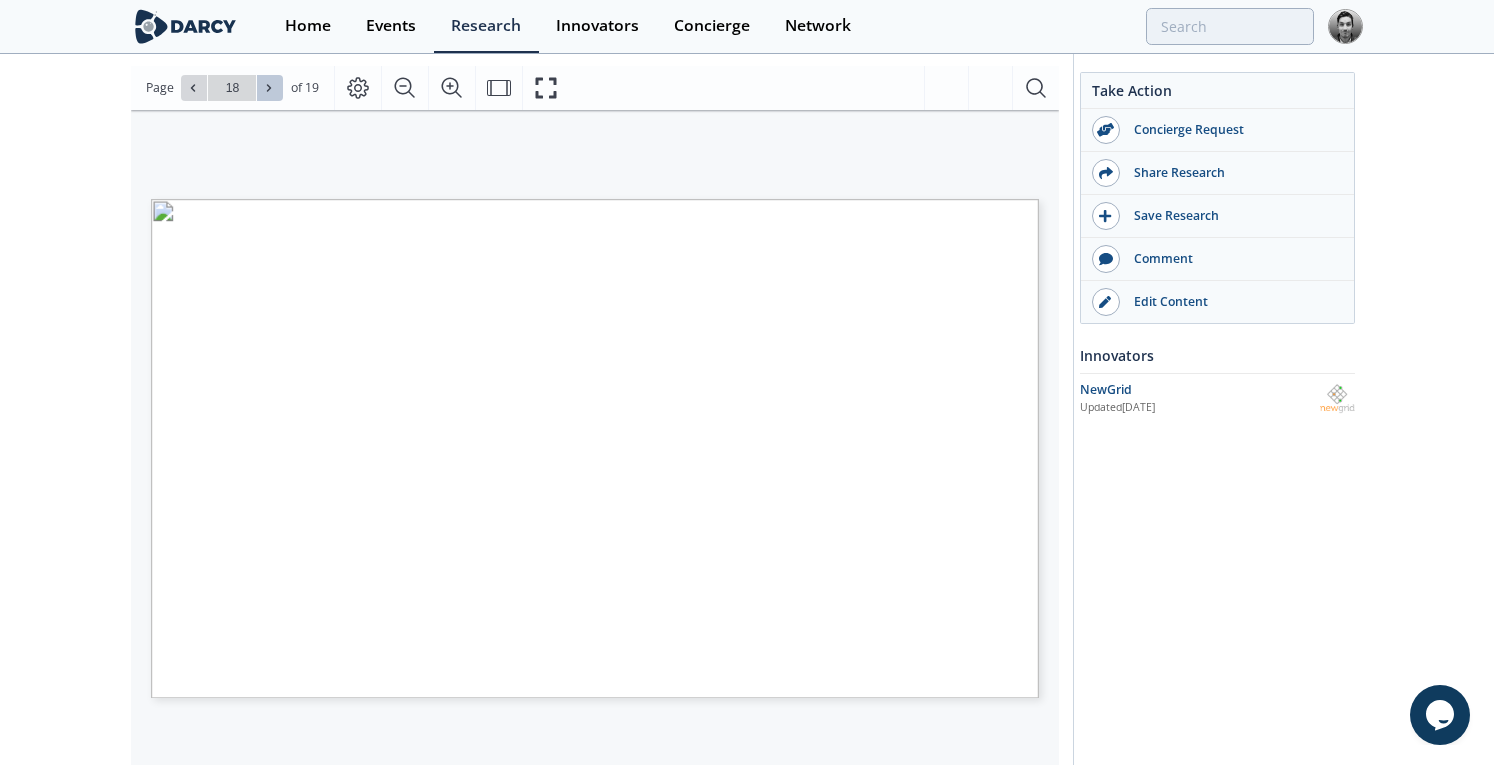 click 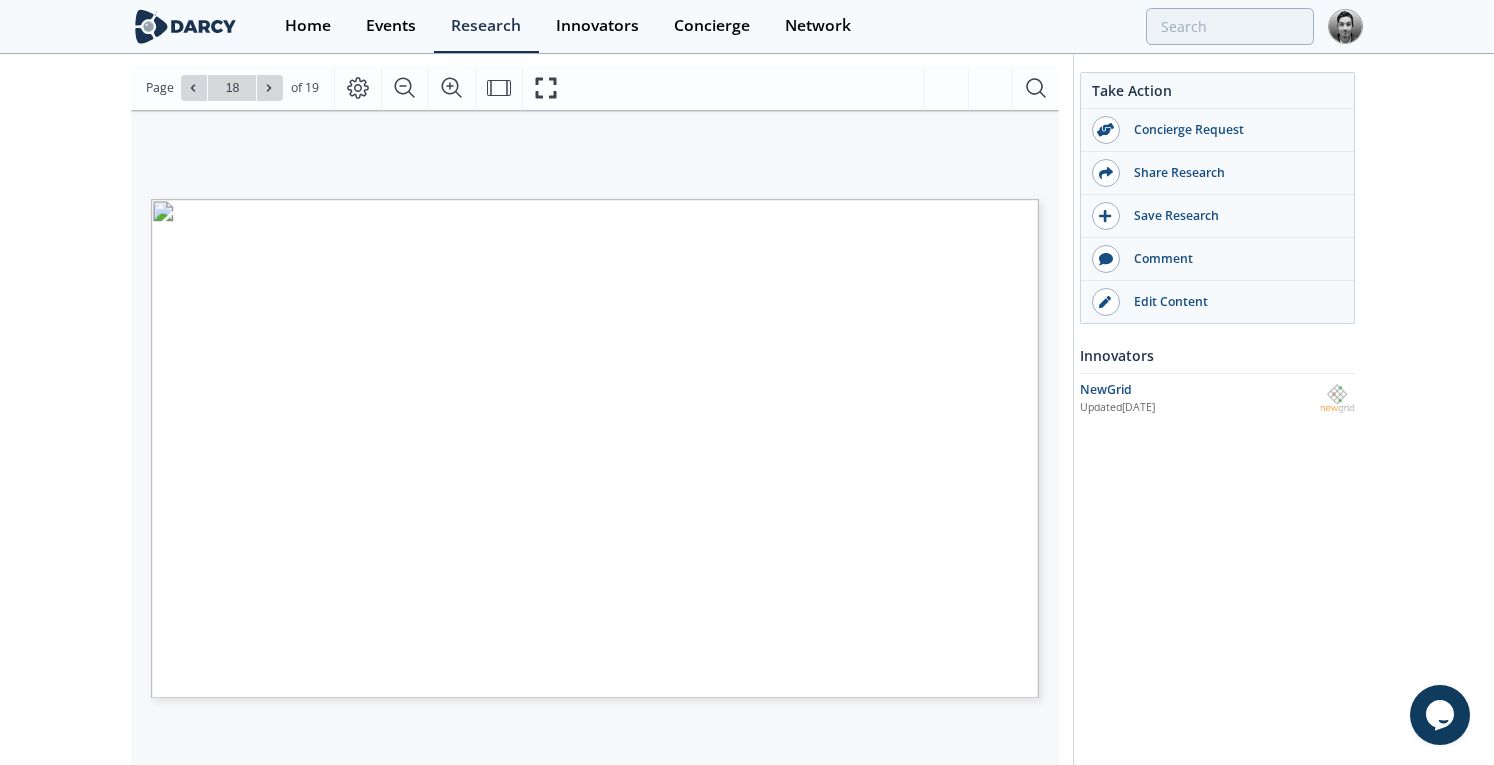type on "19" 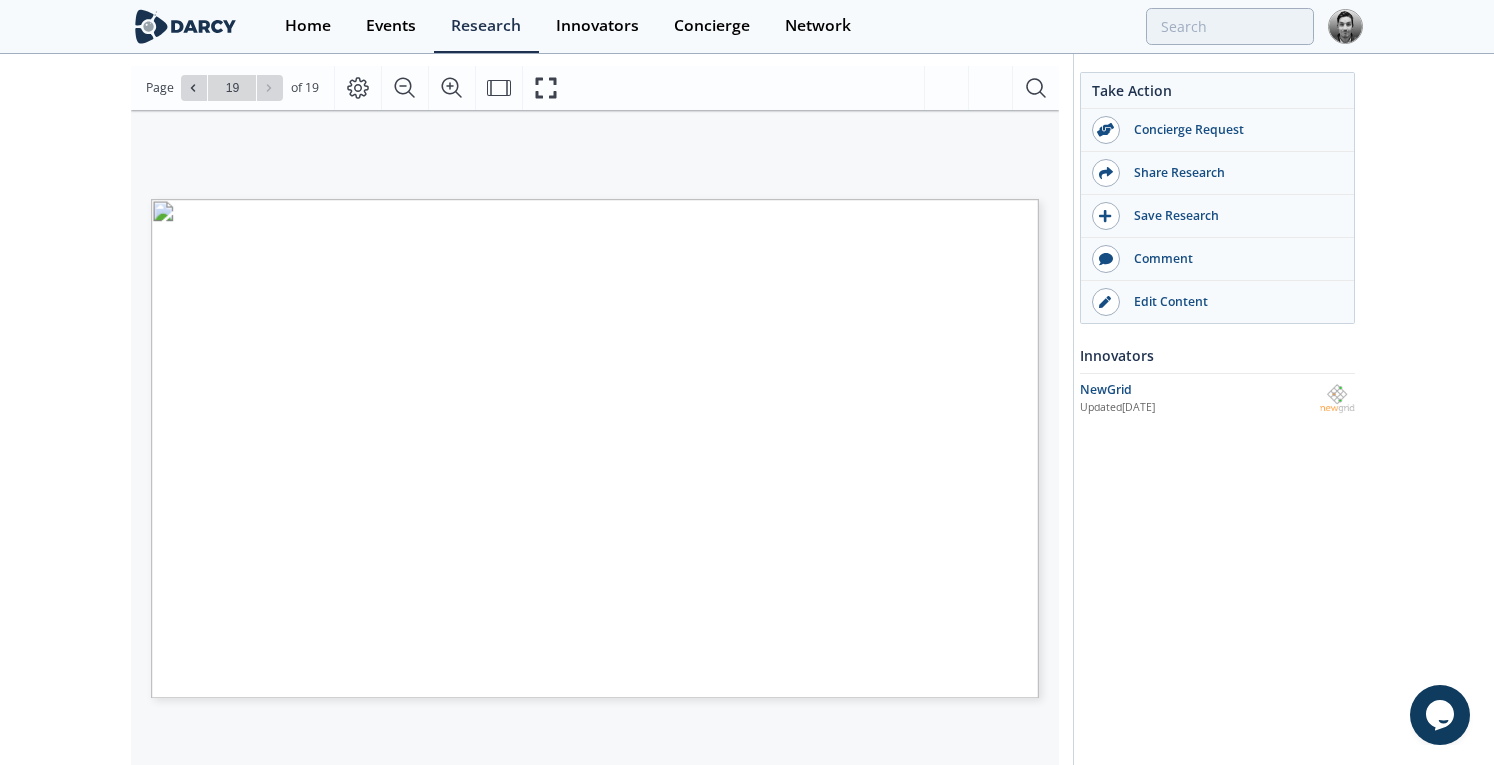 click on "Go to Page 19" at bounding box center [232, 88] 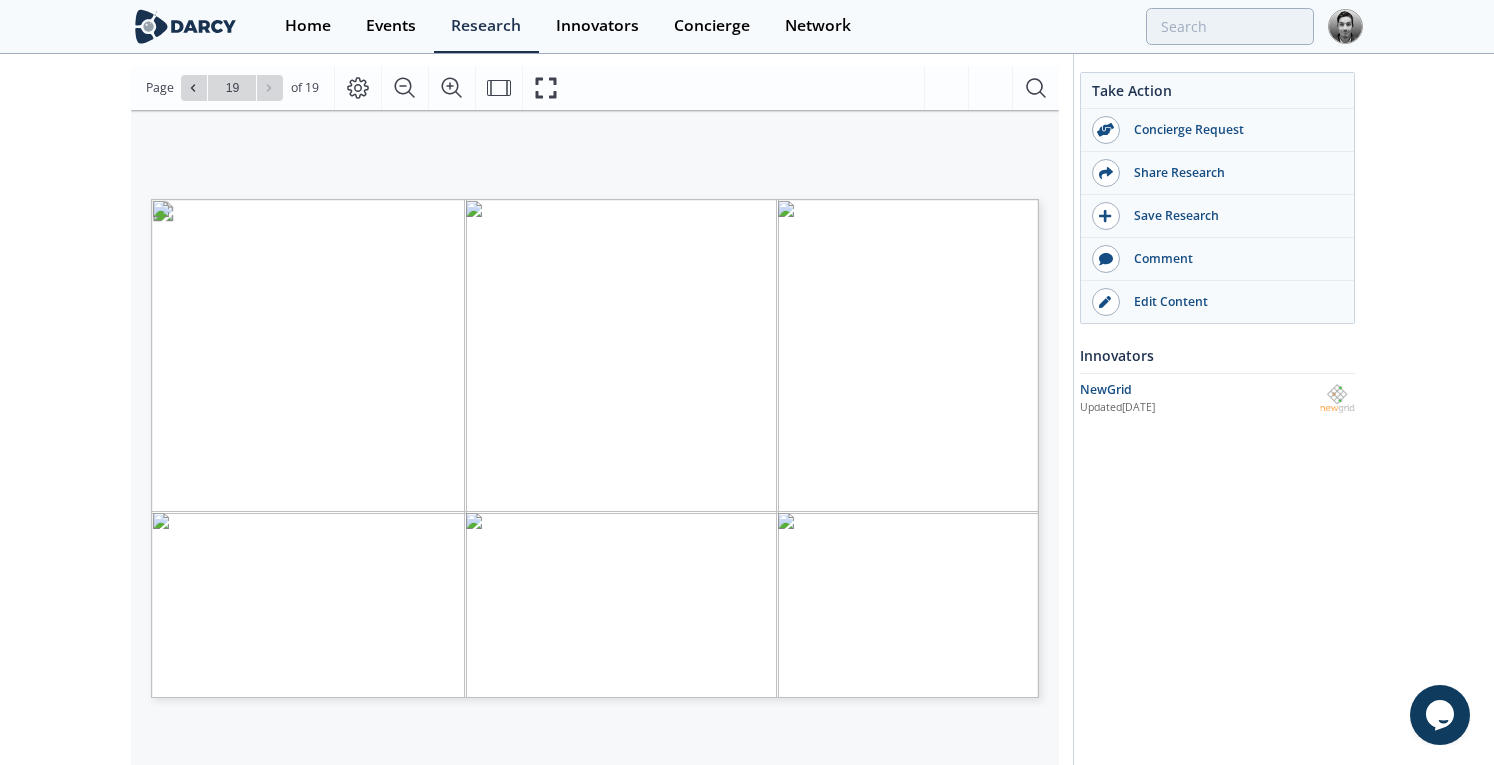 click on "Go to Page 19" at bounding box center (232, 88) 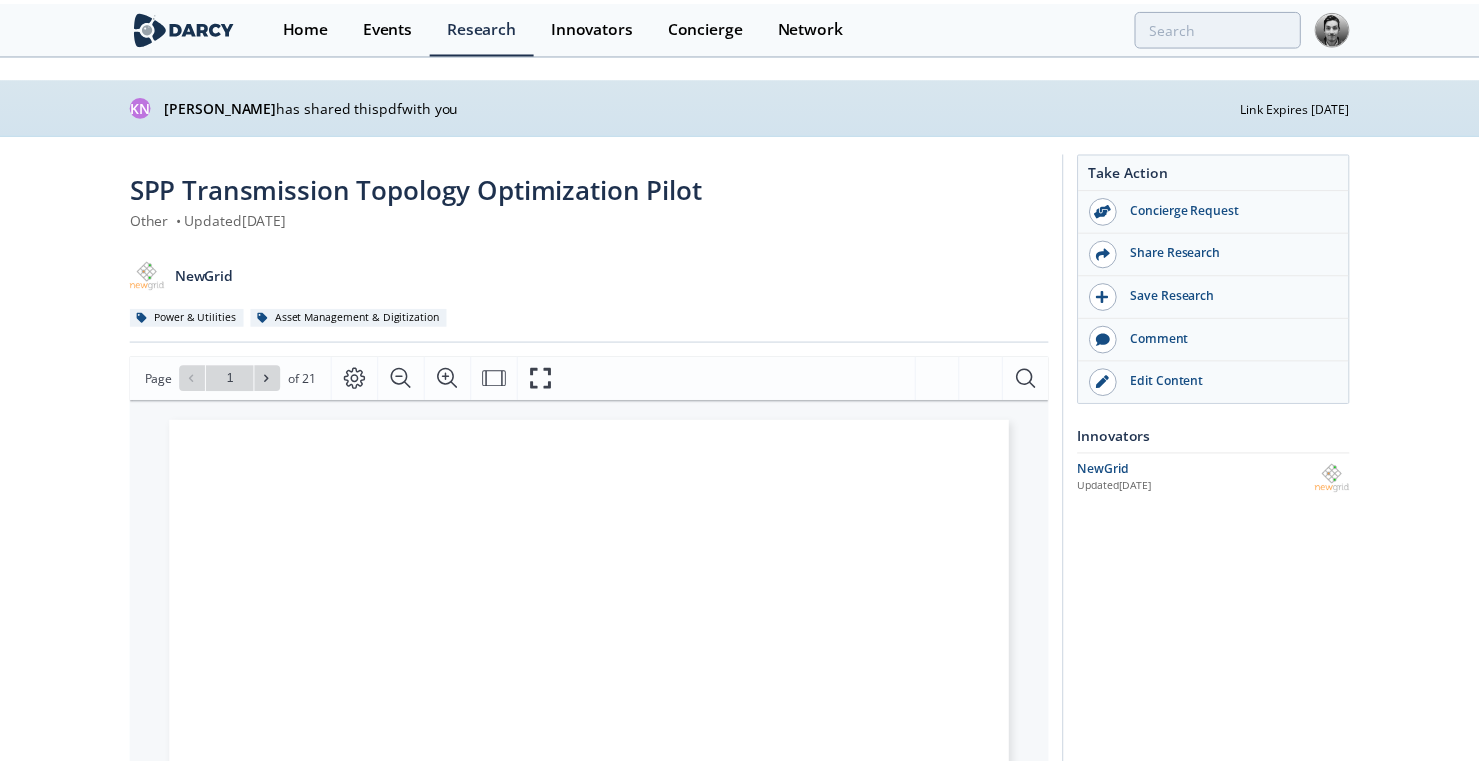 scroll, scrollTop: 0, scrollLeft: 0, axis: both 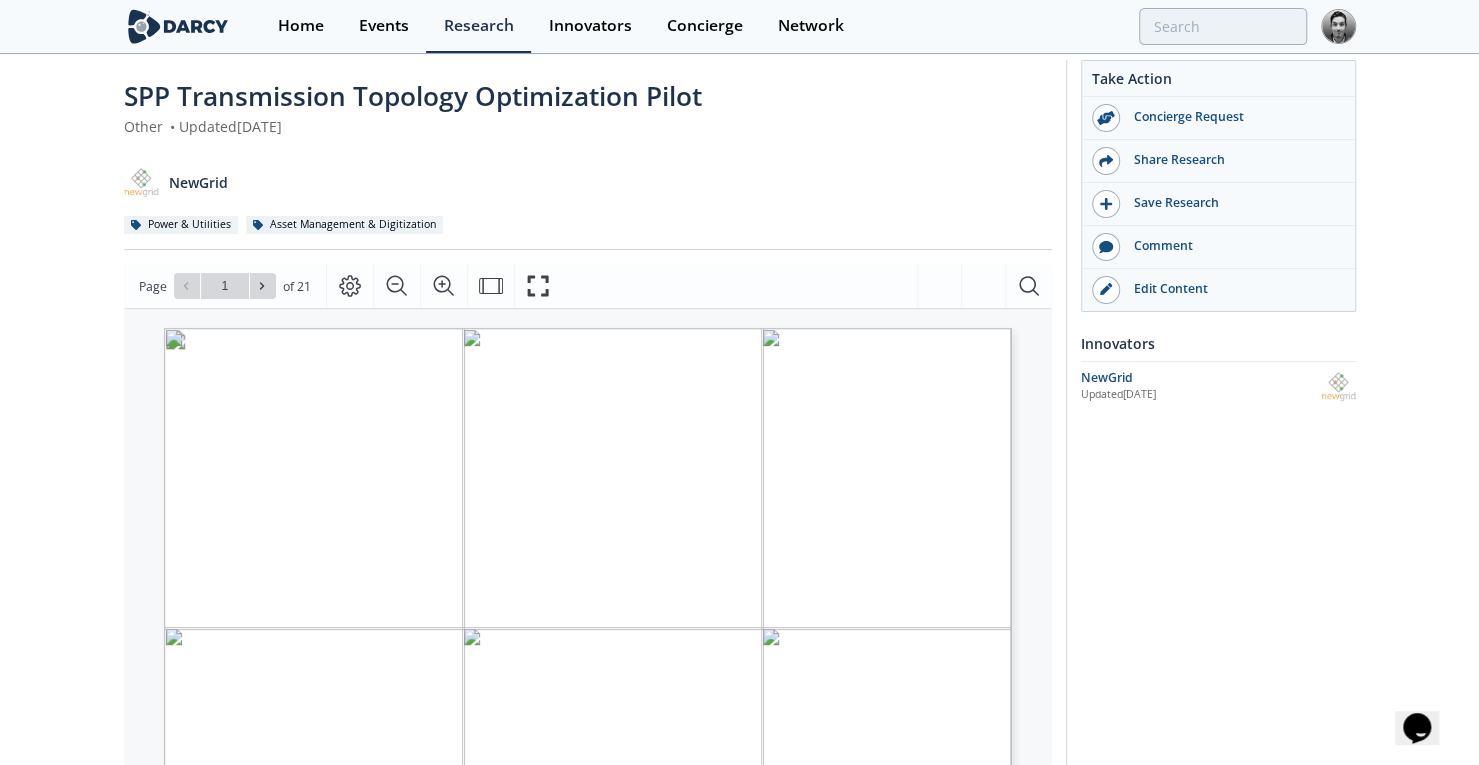 drag, startPoint x: 110, startPoint y: 323, endPoint x: 134, endPoint y: 397, distance: 77.7946 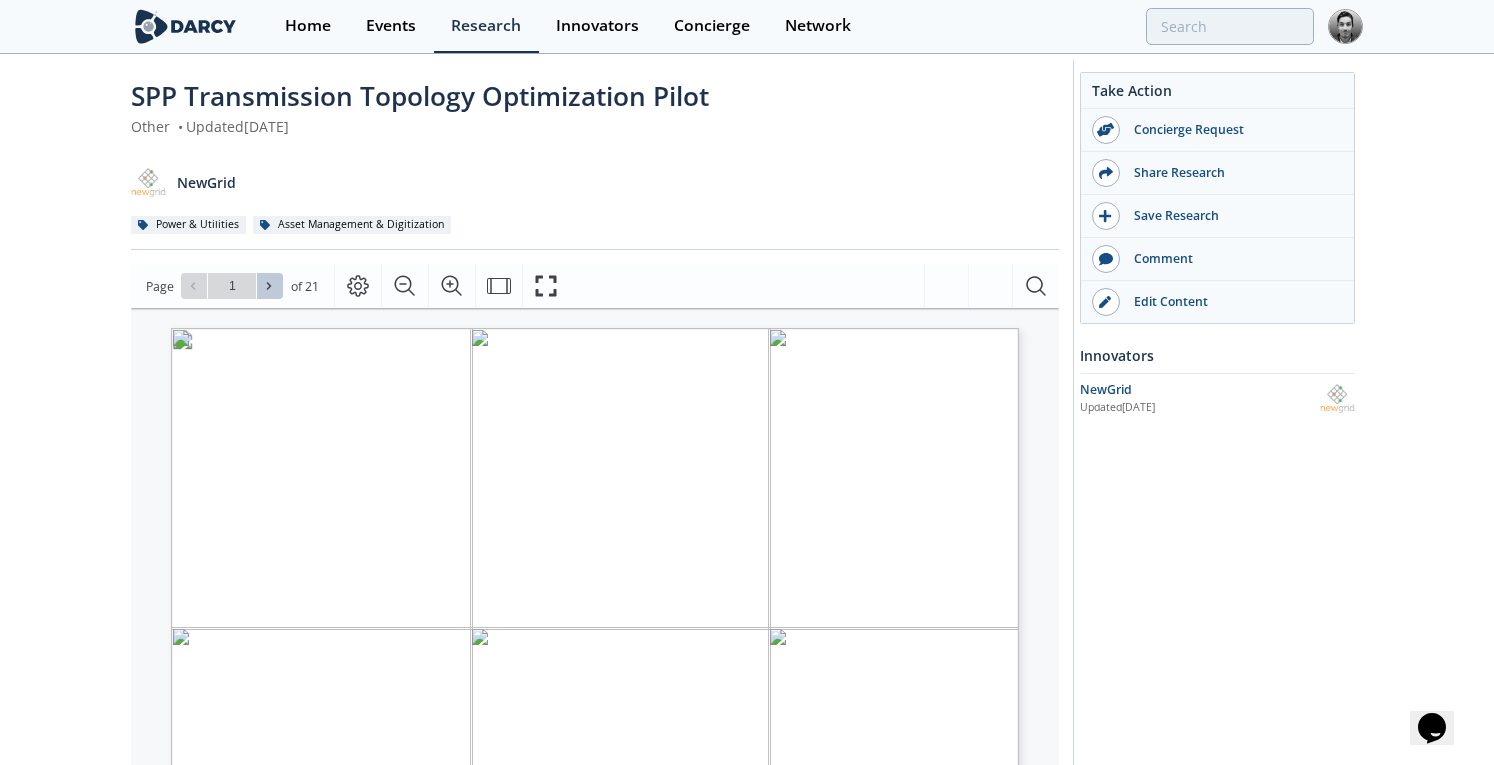 click 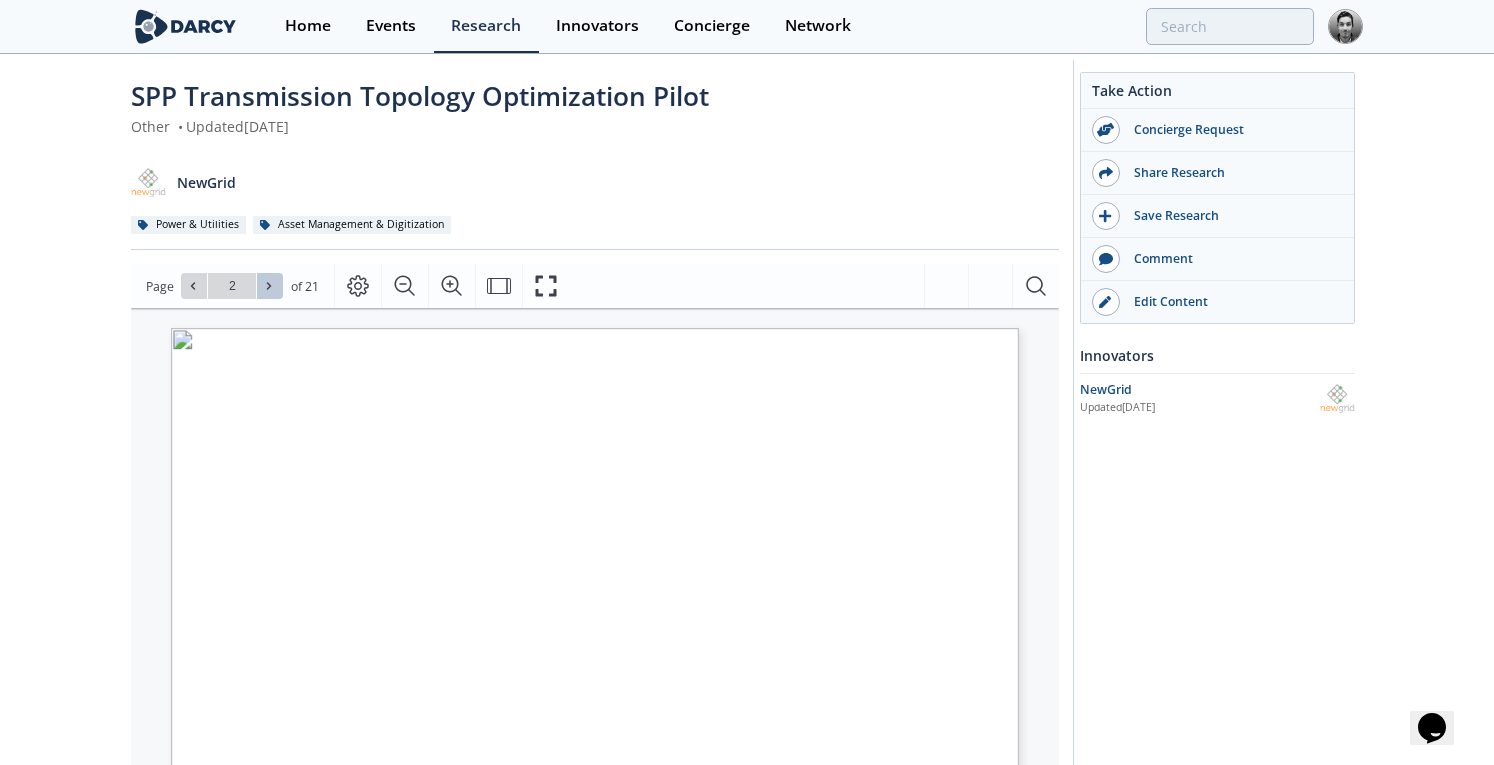 click 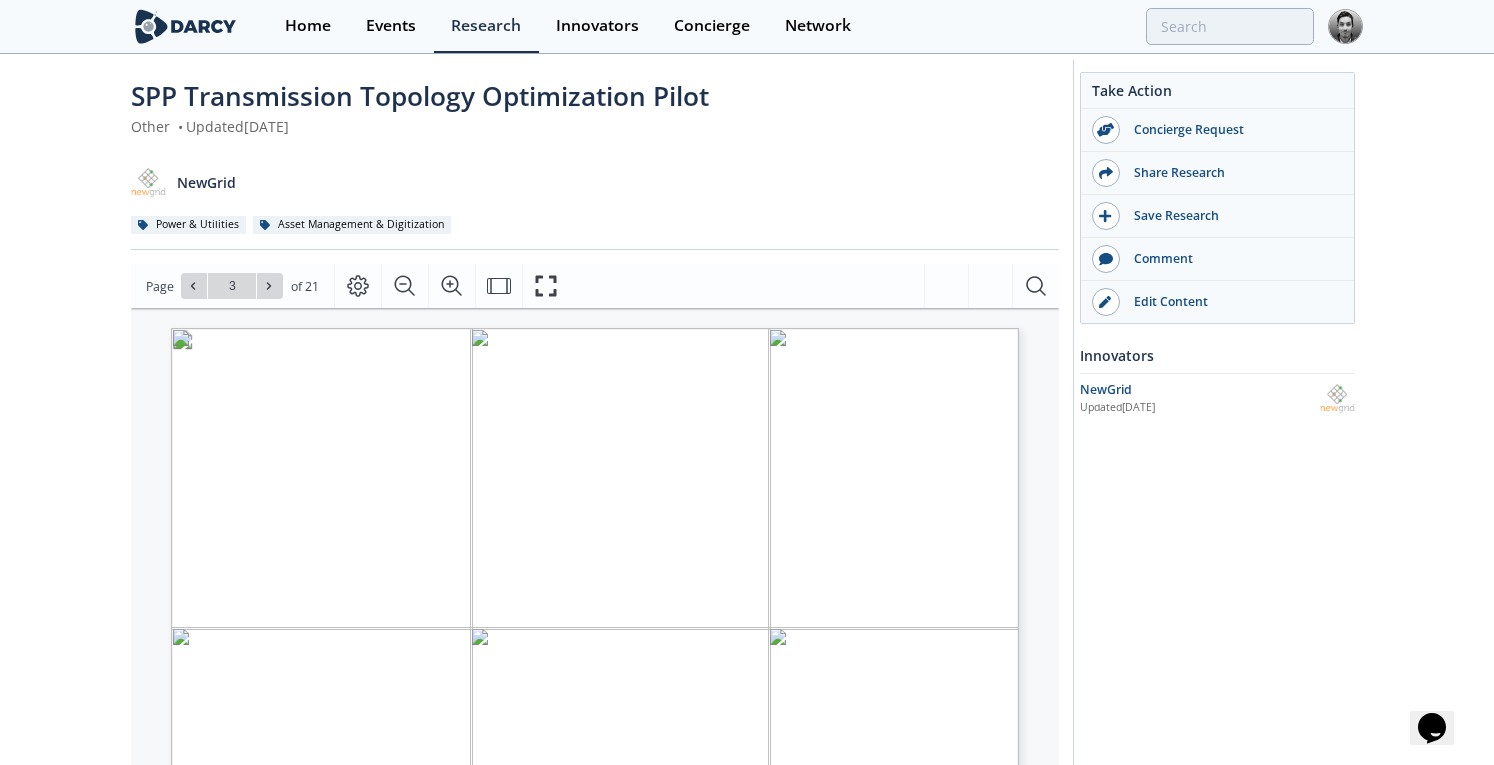 click 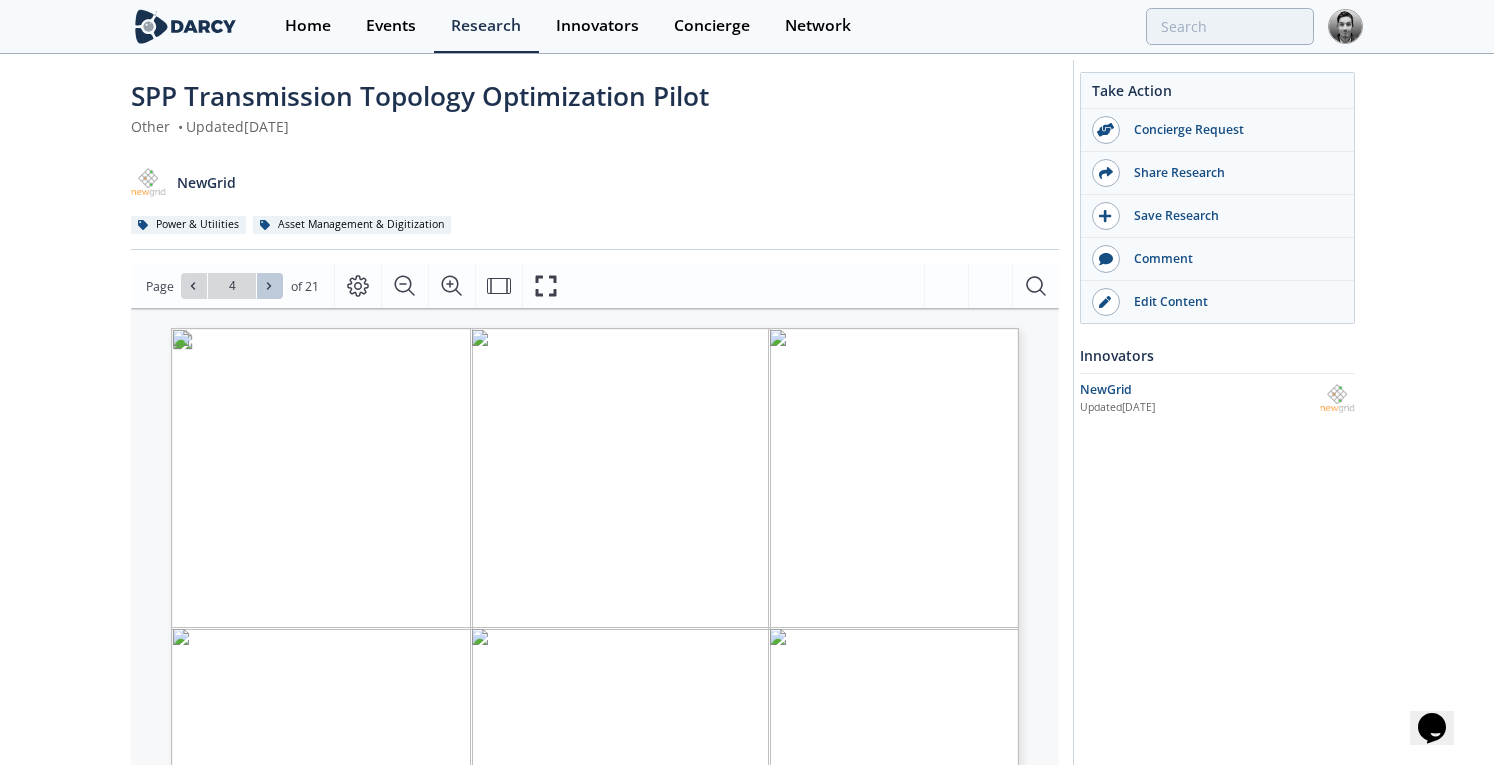 click 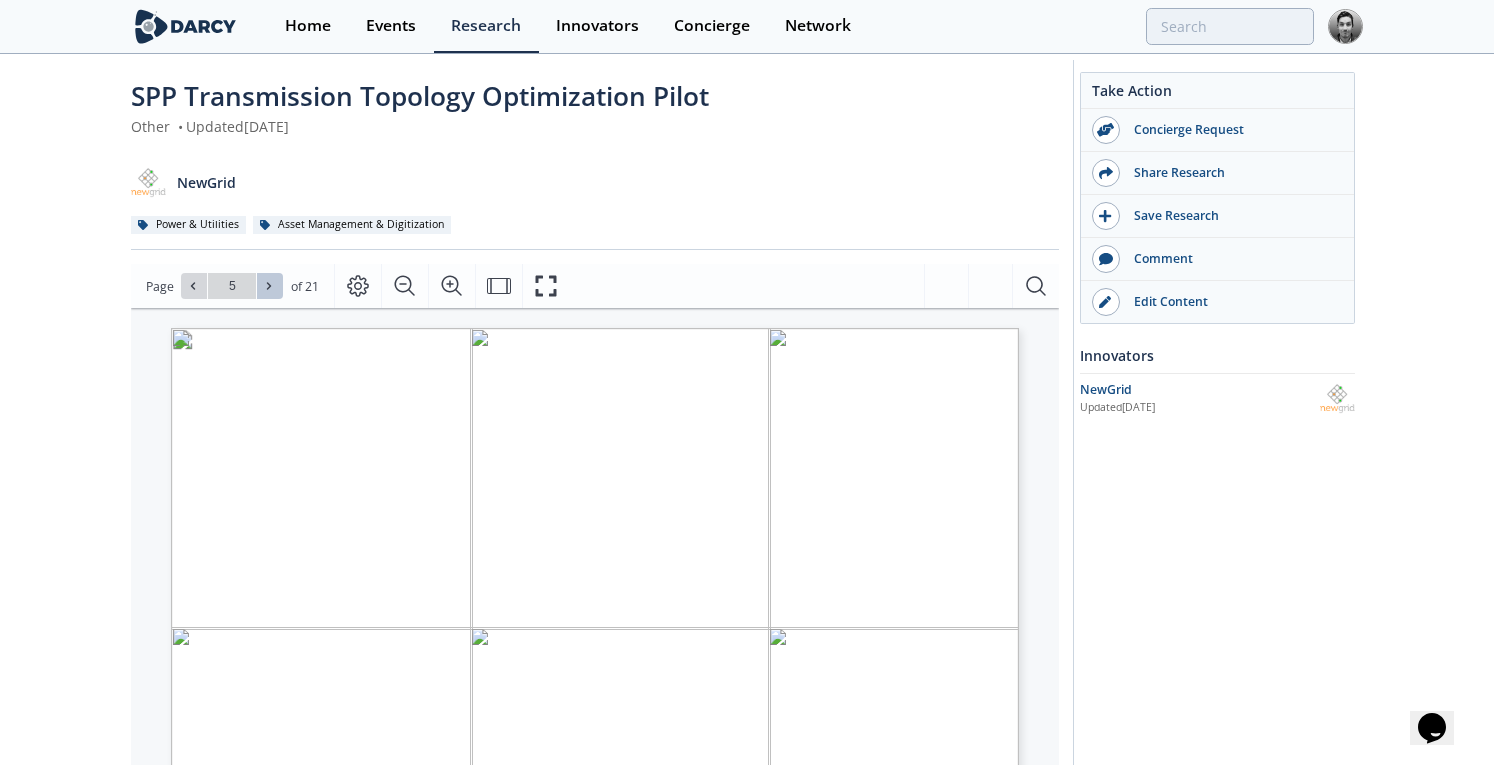 click 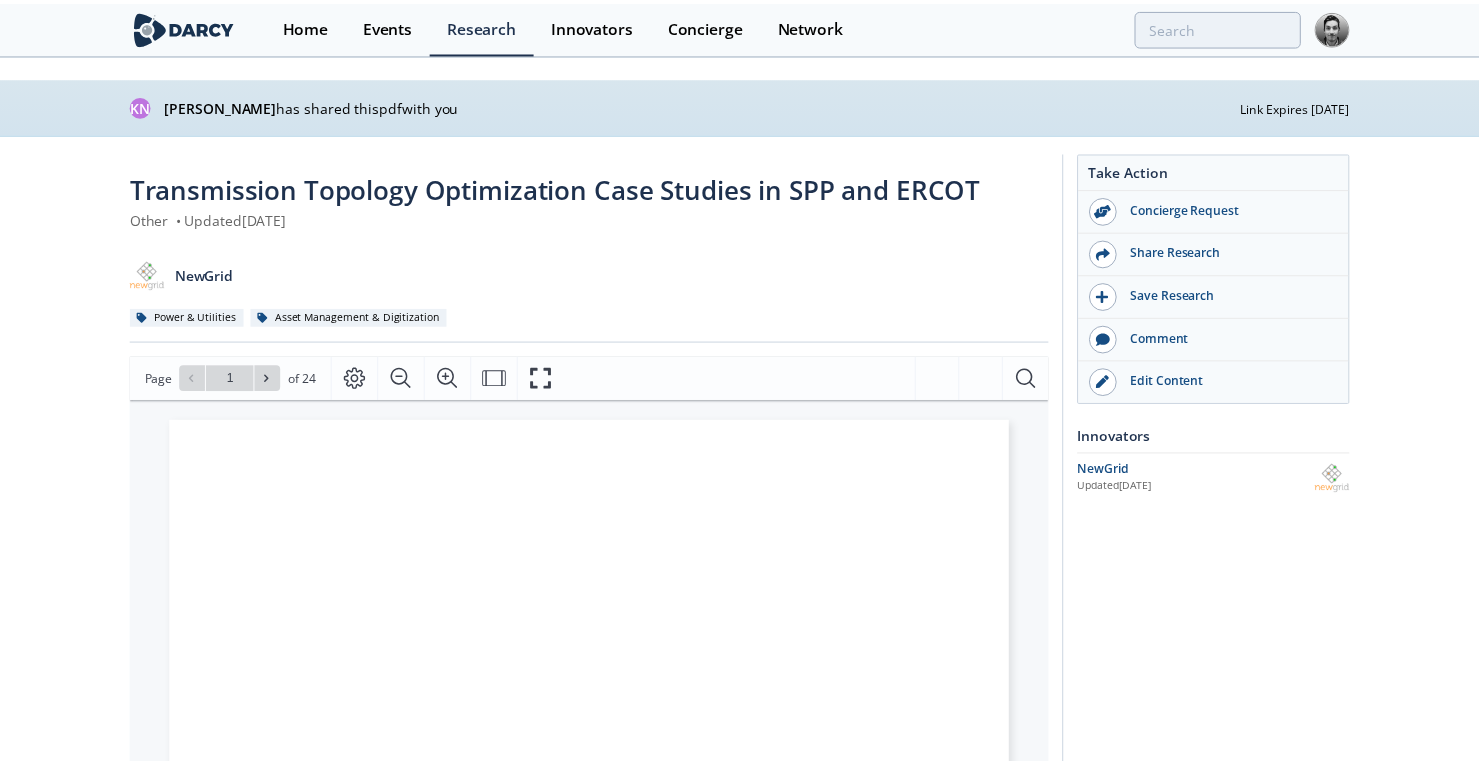 scroll, scrollTop: 0, scrollLeft: 0, axis: both 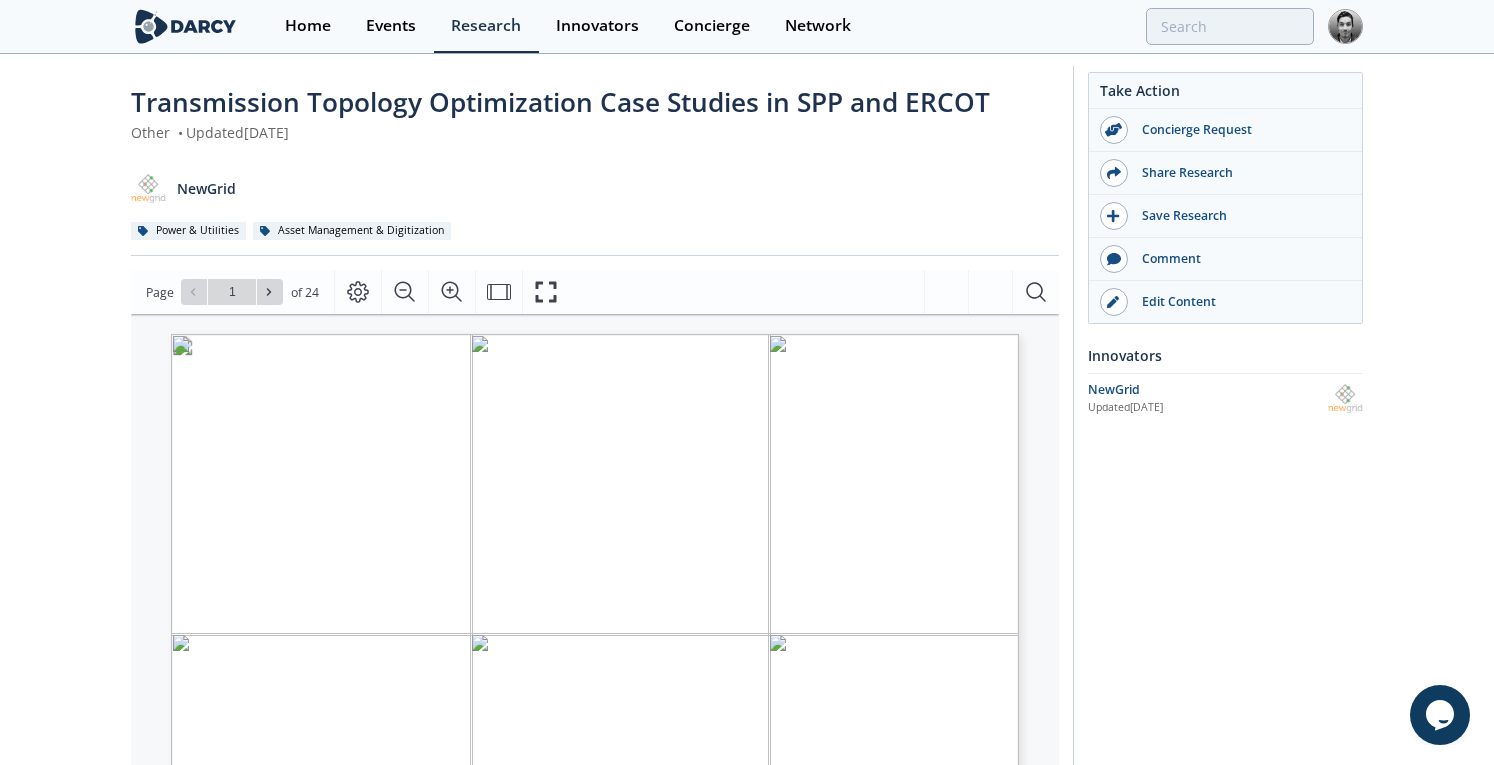 drag, startPoint x: 584, startPoint y: 212, endPoint x: 577, endPoint y: 282, distance: 70.34913 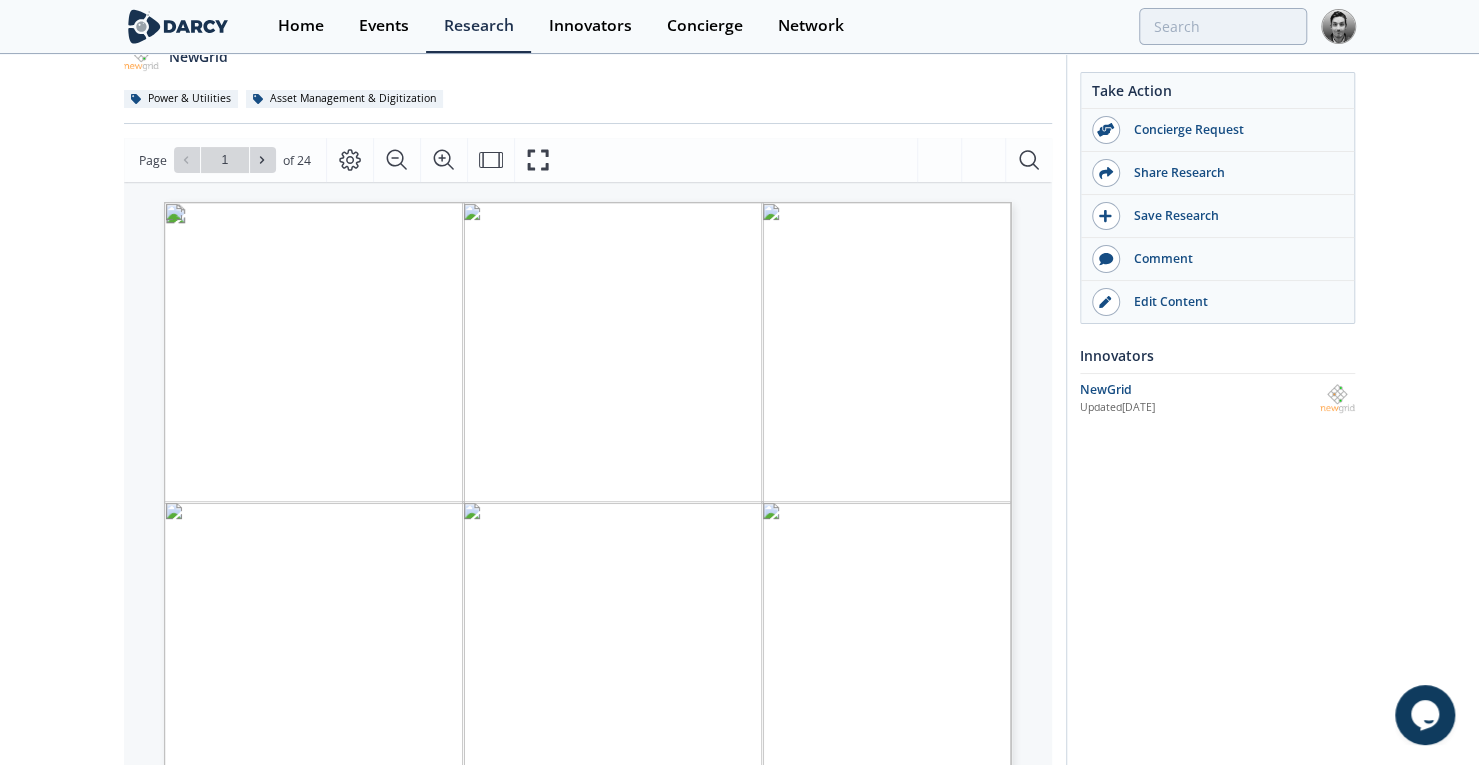 drag, startPoint x: 124, startPoint y: 364, endPoint x: 121, endPoint y: 455, distance: 91.04944 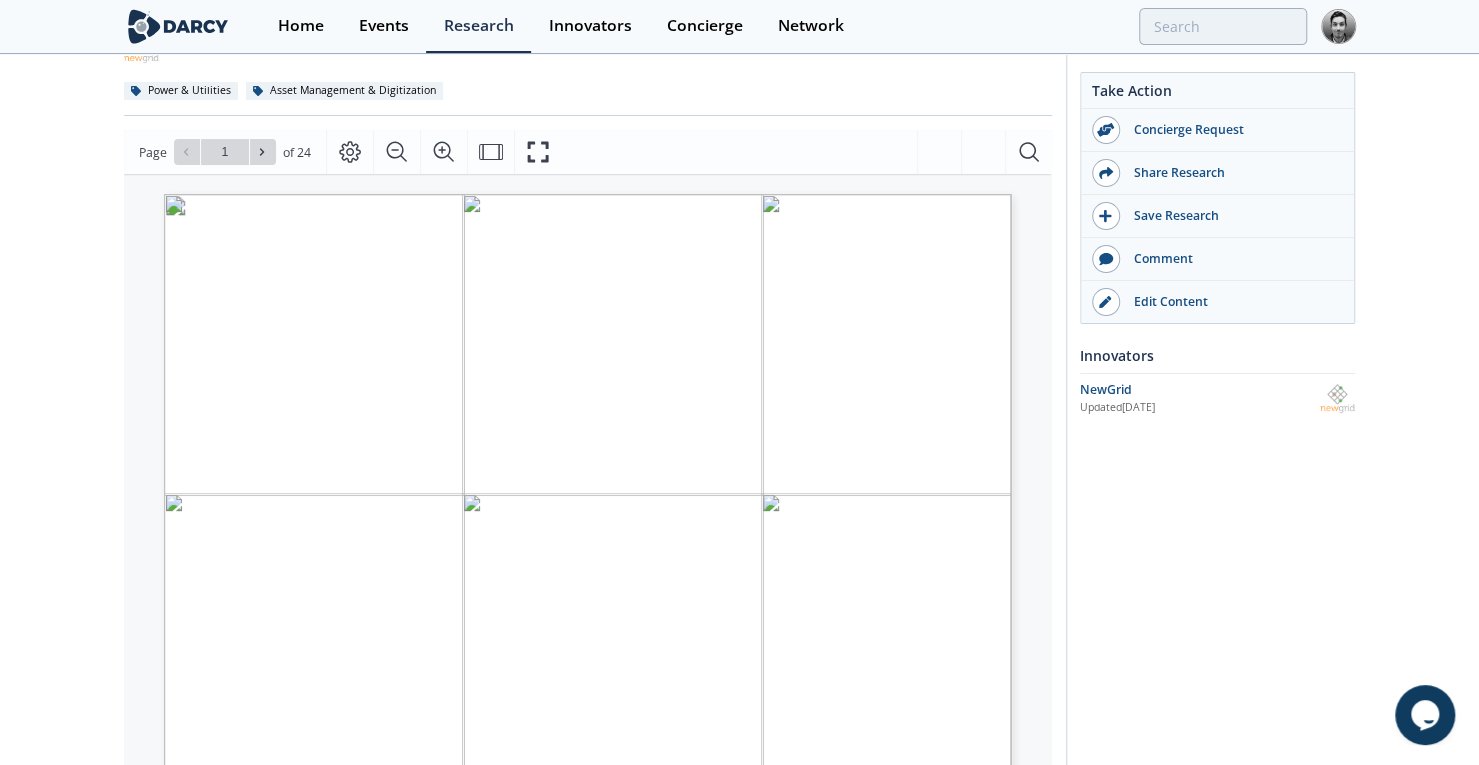 scroll, scrollTop: 204, scrollLeft: 0, axis: vertical 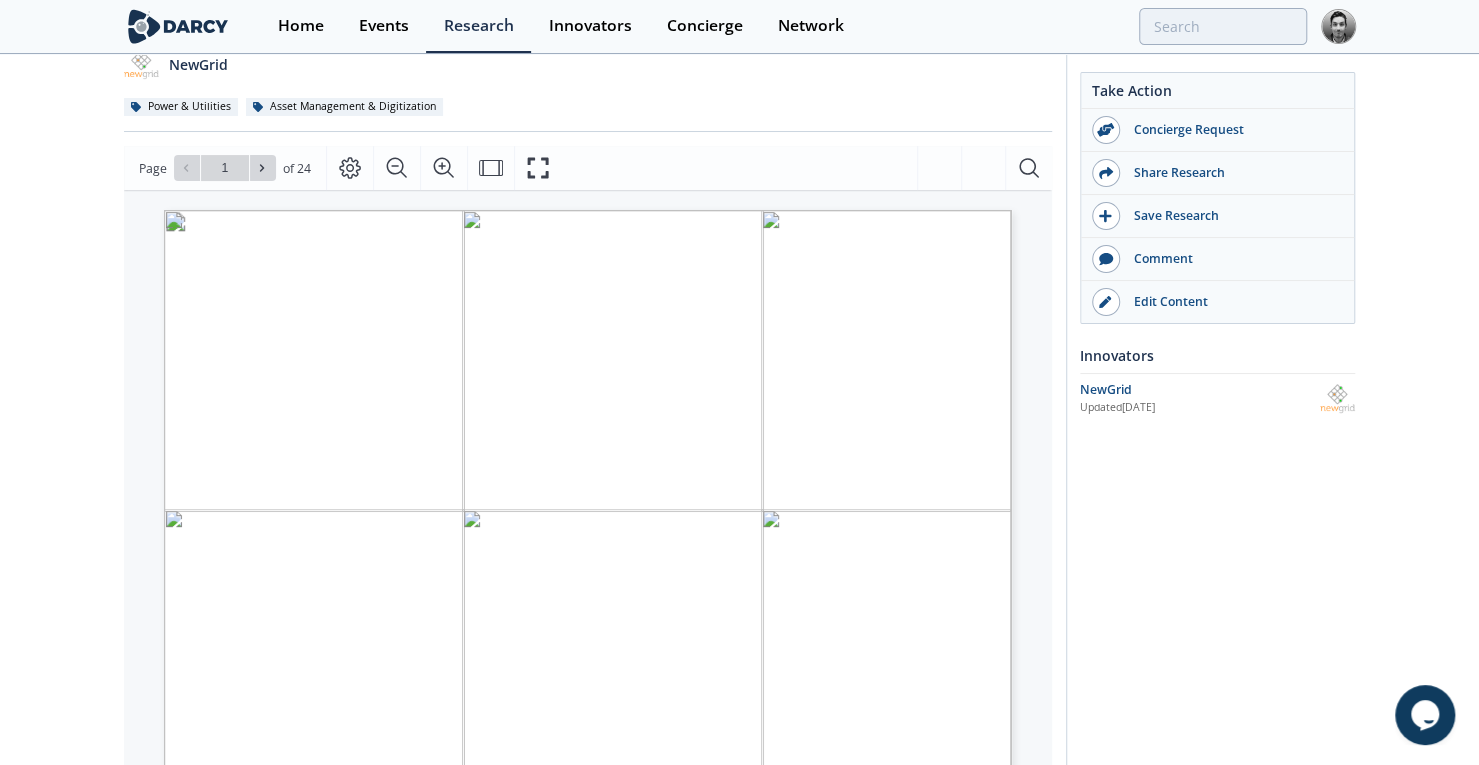 drag, startPoint x: 110, startPoint y: 385, endPoint x: 121, endPoint y: 298, distance: 87.69264 